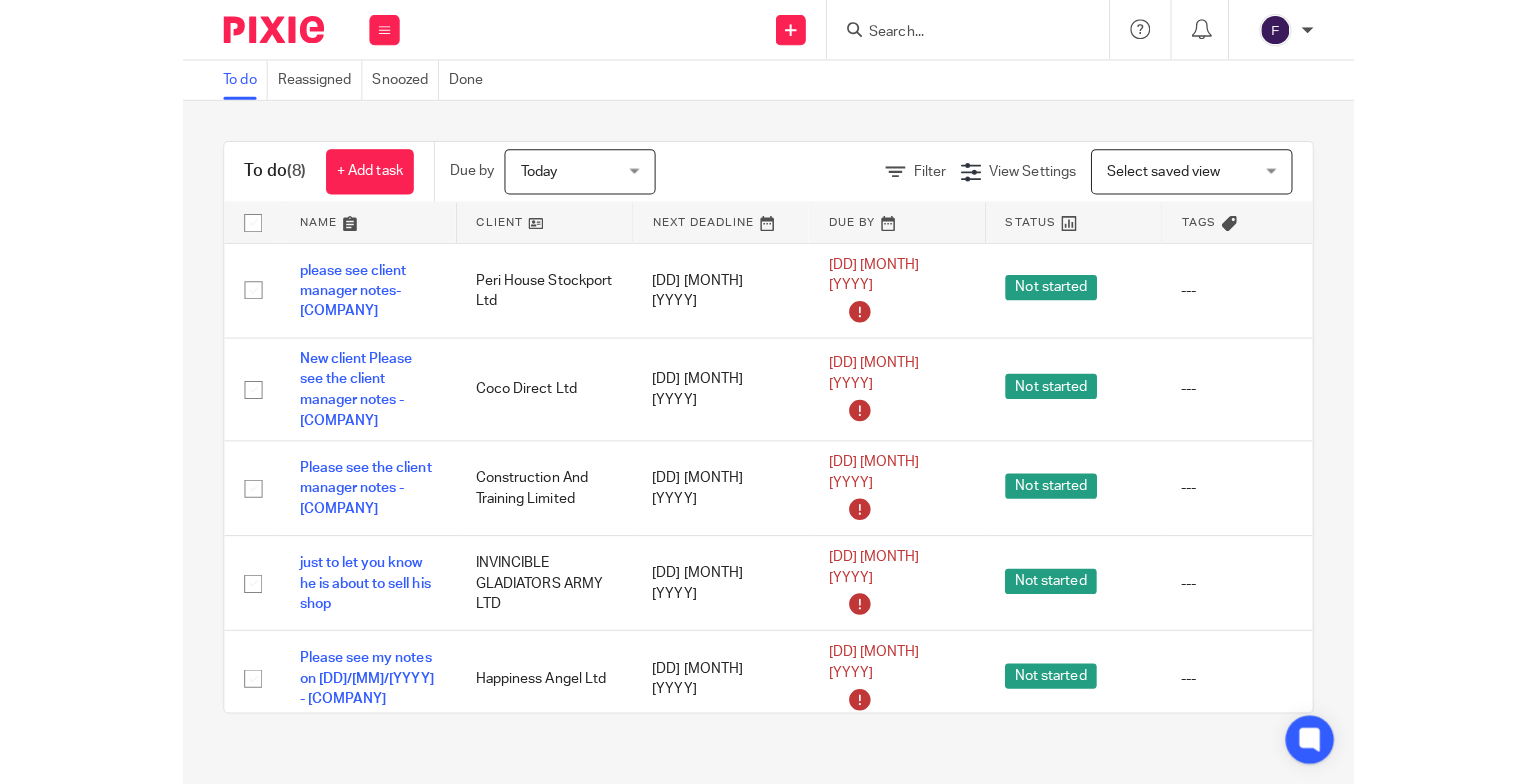 scroll, scrollTop: 0, scrollLeft: 0, axis: both 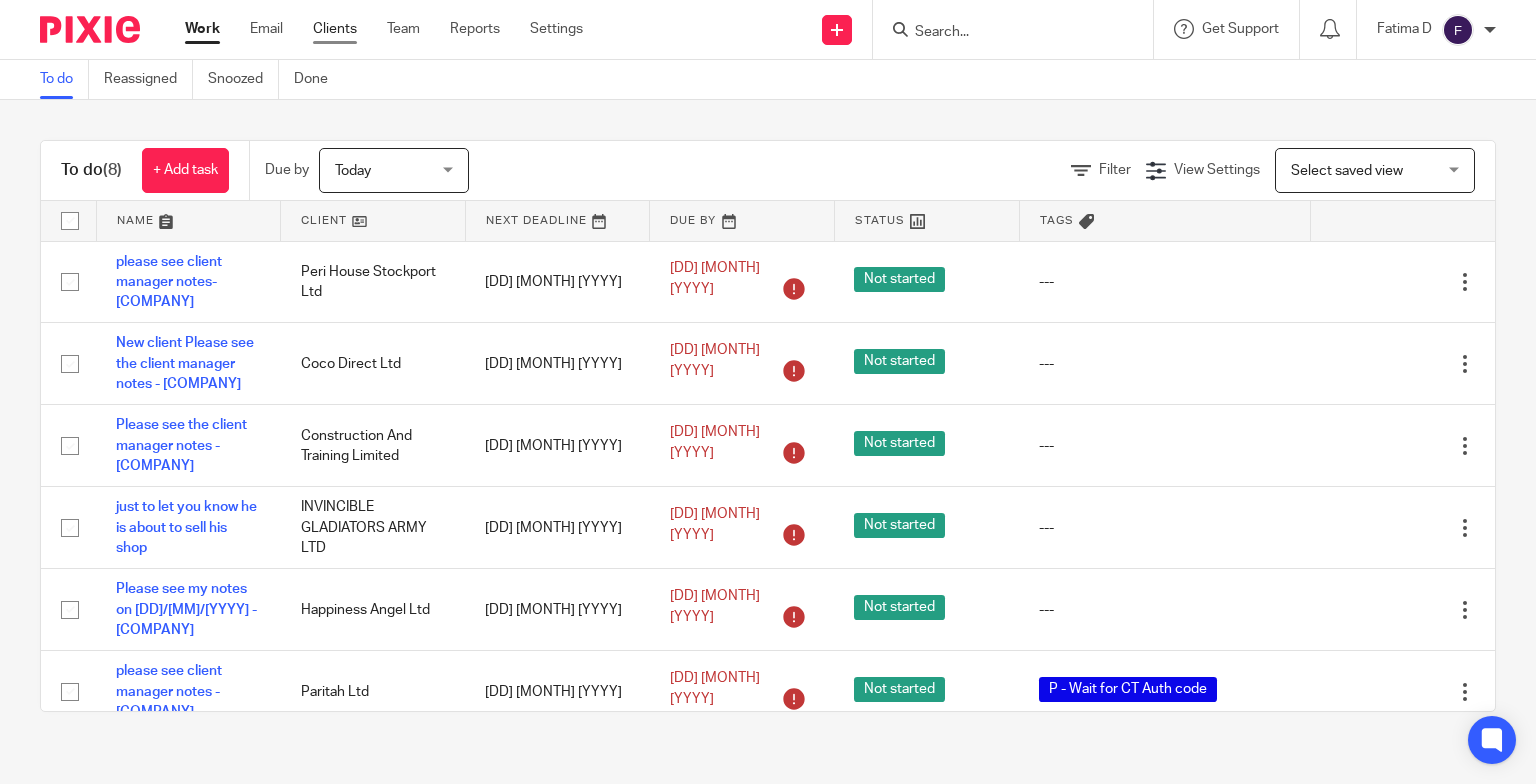 click on "Clients" at bounding box center [335, 29] 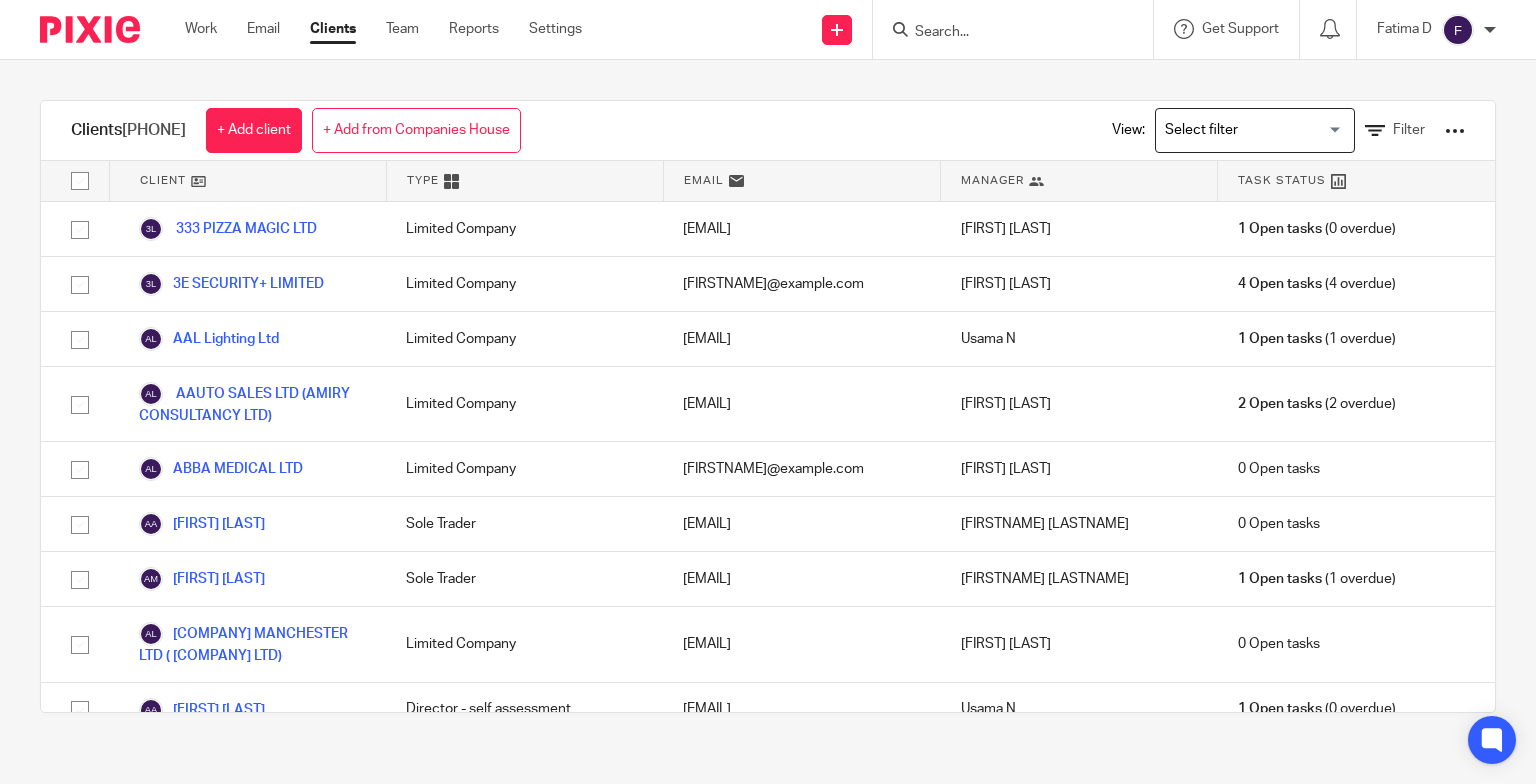 scroll, scrollTop: 0, scrollLeft: 0, axis: both 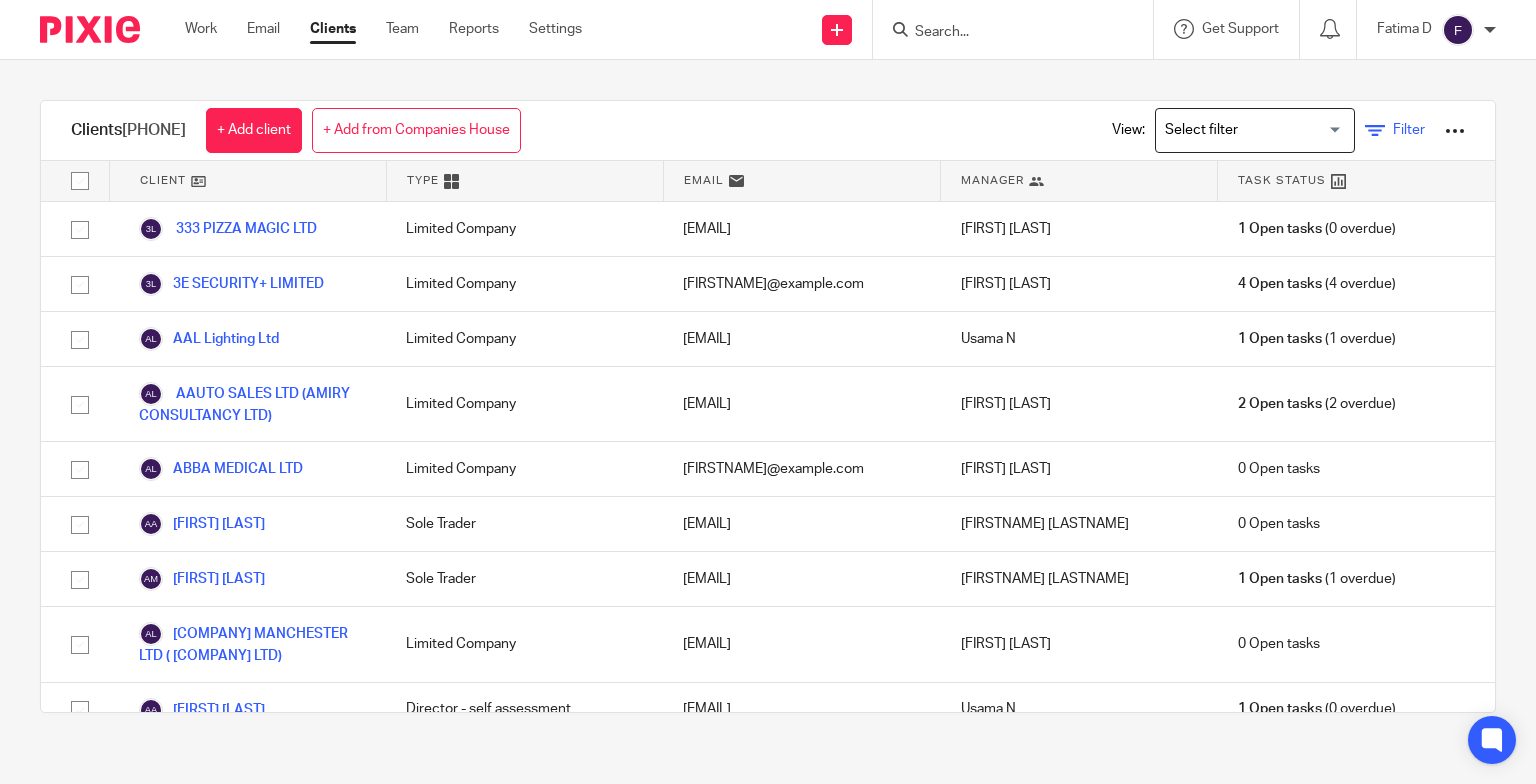click at bounding box center (1375, 131) 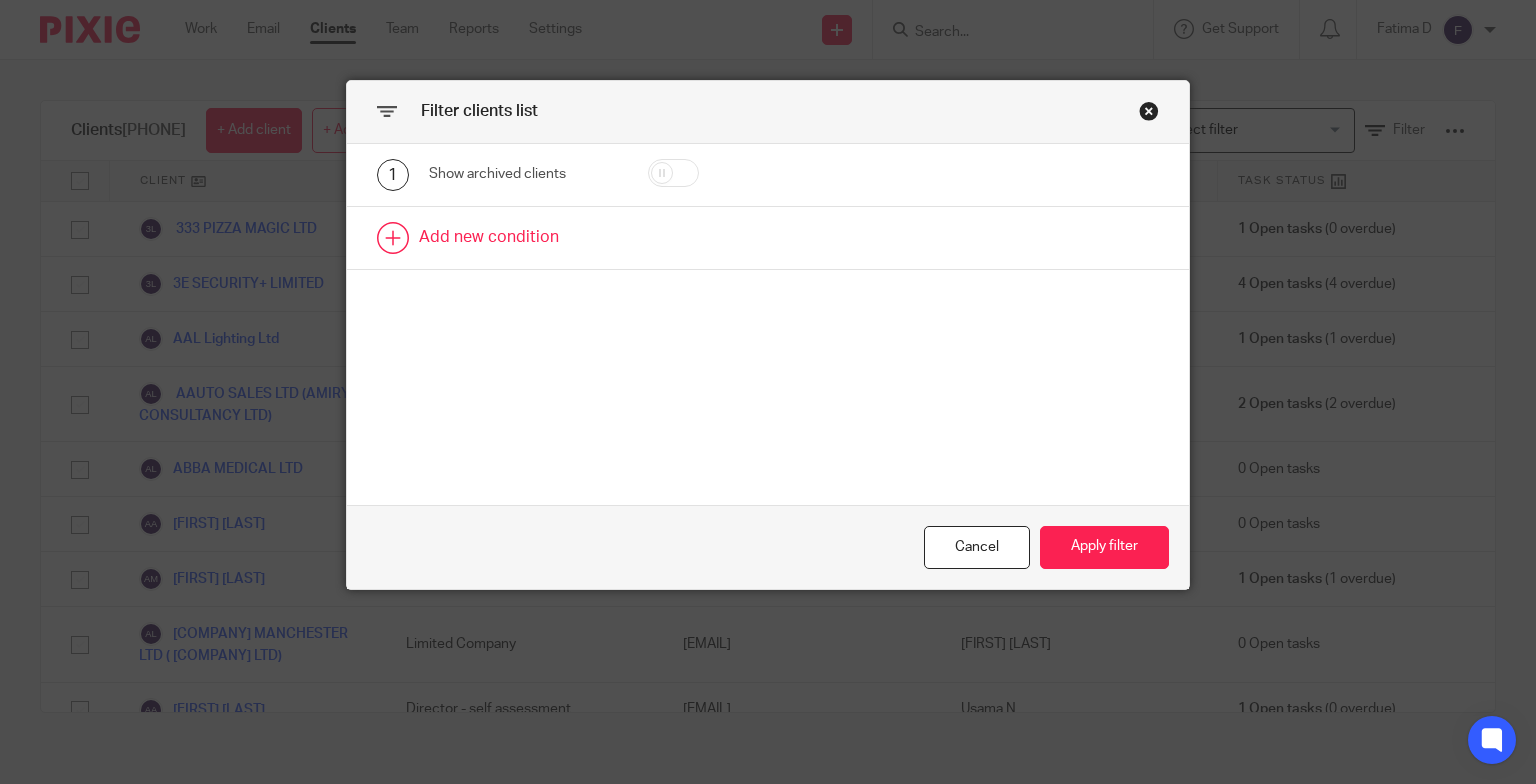 click at bounding box center [768, 238] 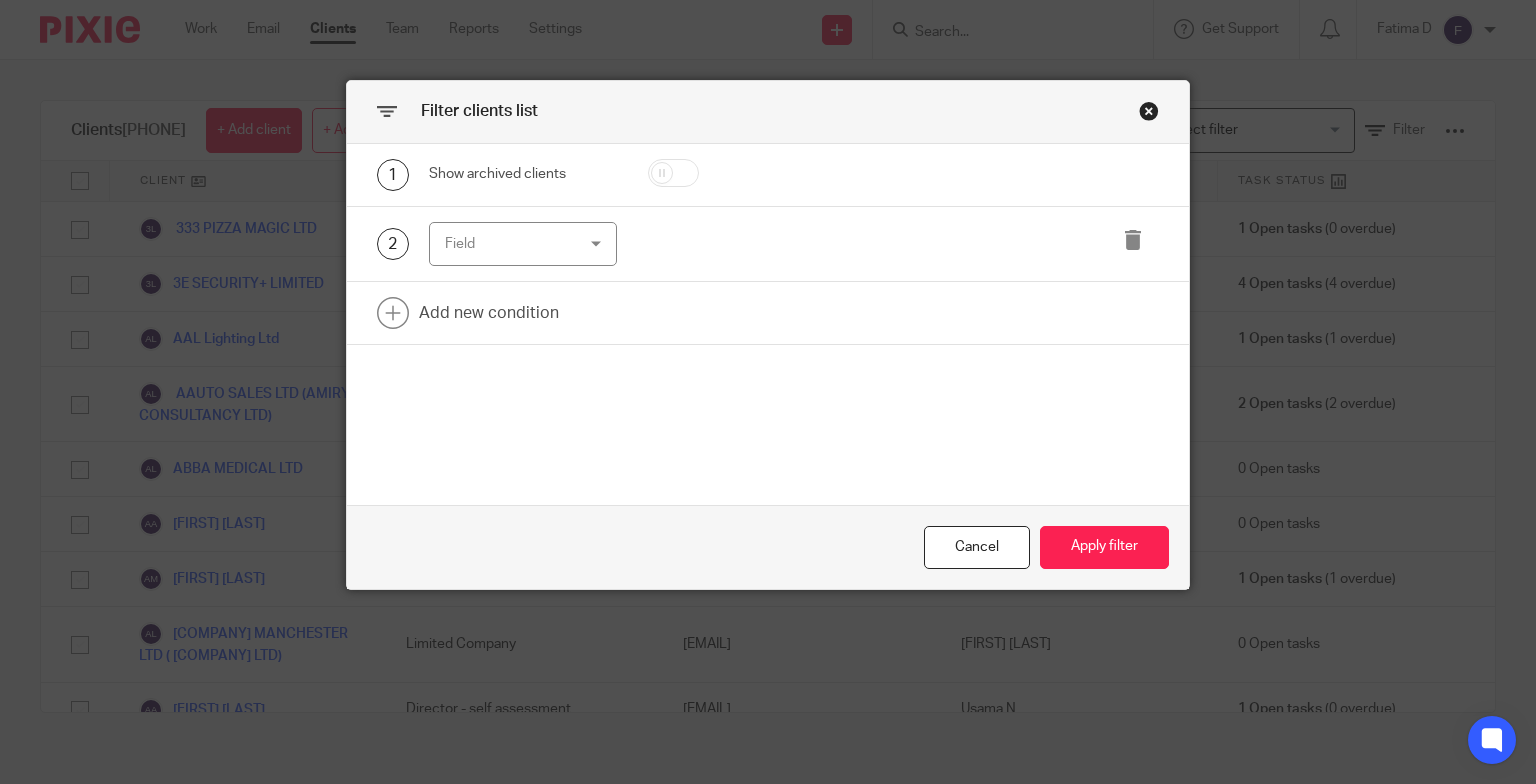 click on "Field" at bounding box center [523, 244] 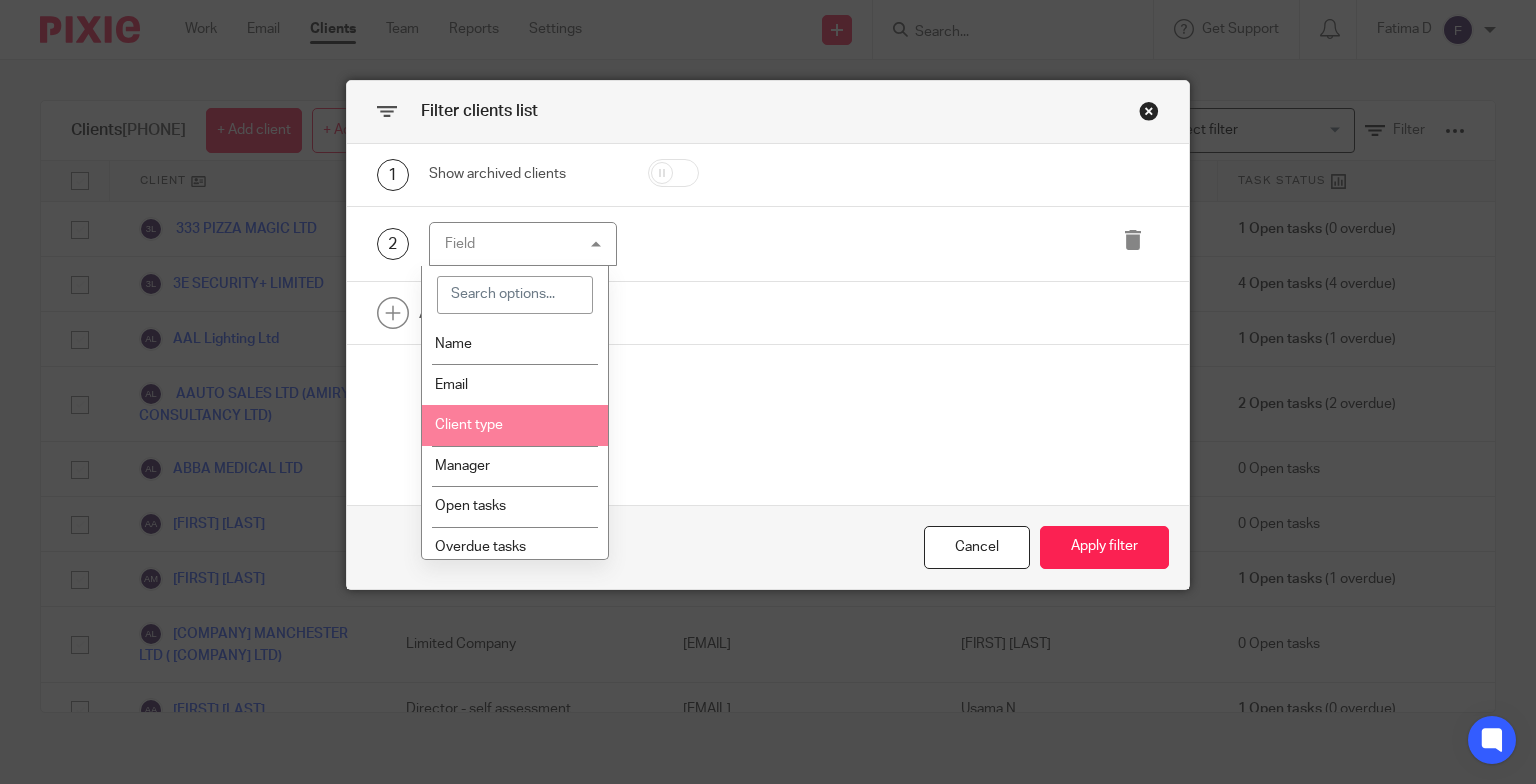 click on "Client type" at bounding box center [515, 425] 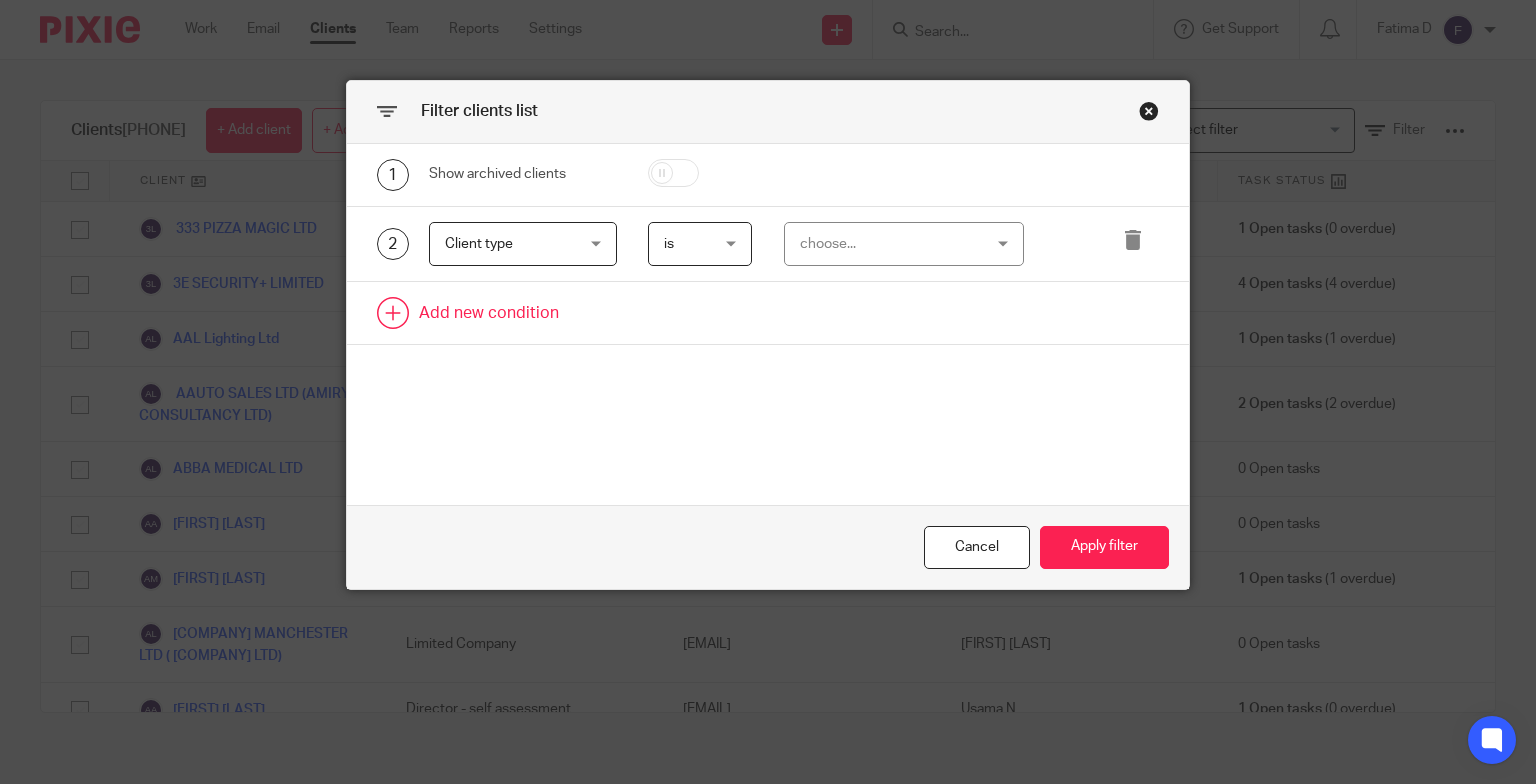 click at bounding box center [768, 313] 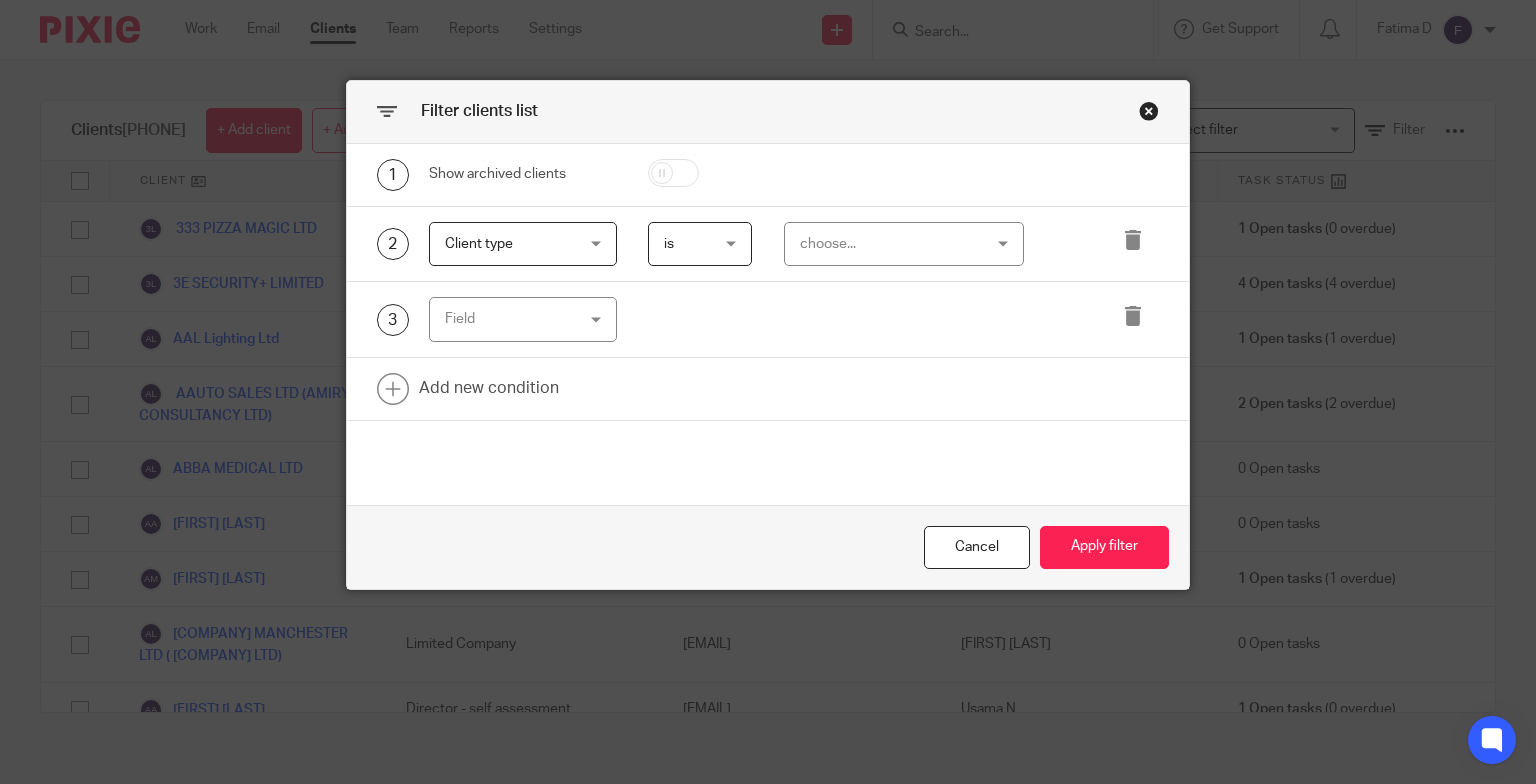 click on "Field" at bounding box center (523, 319) 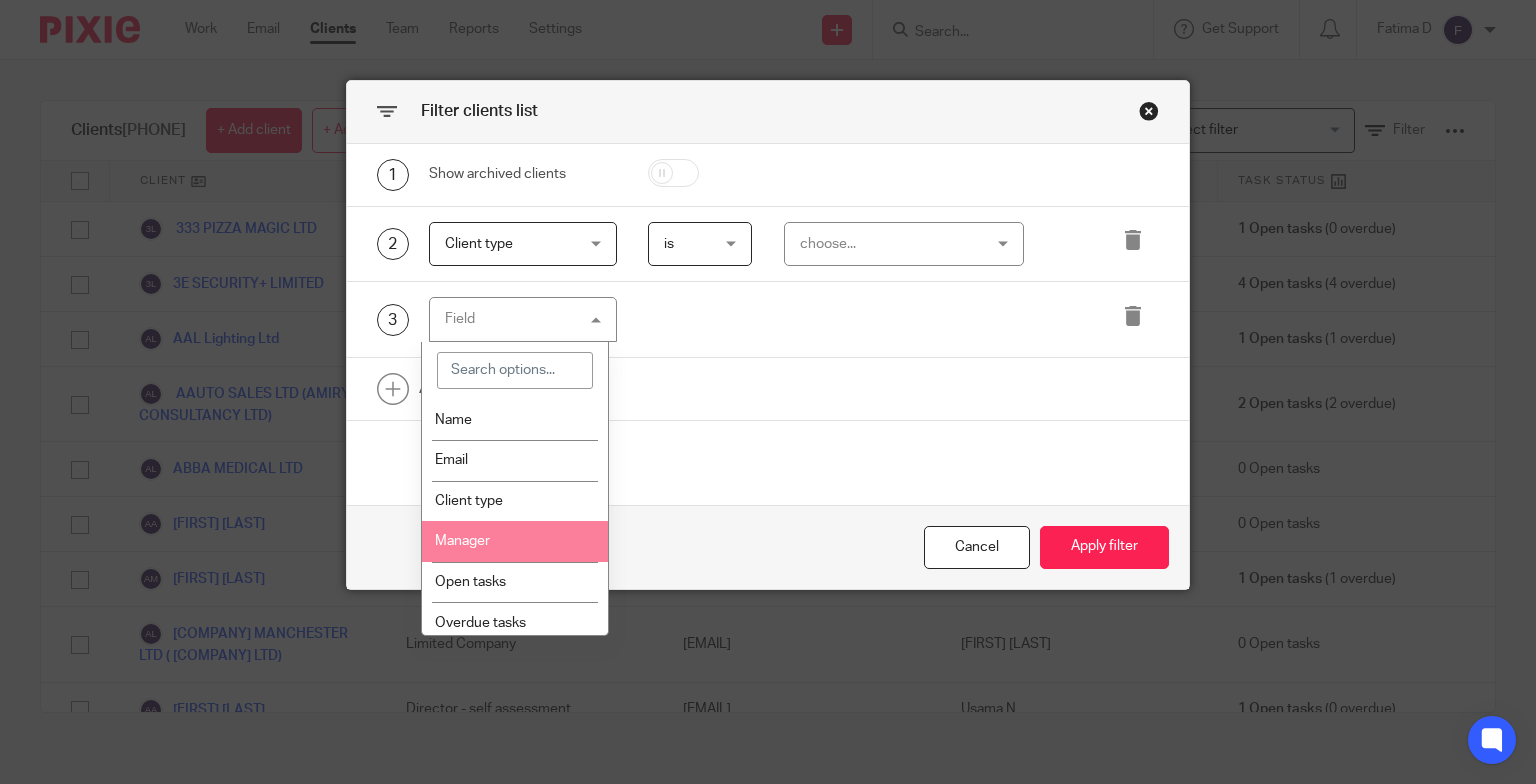 click on "Manager" at bounding box center [462, 541] 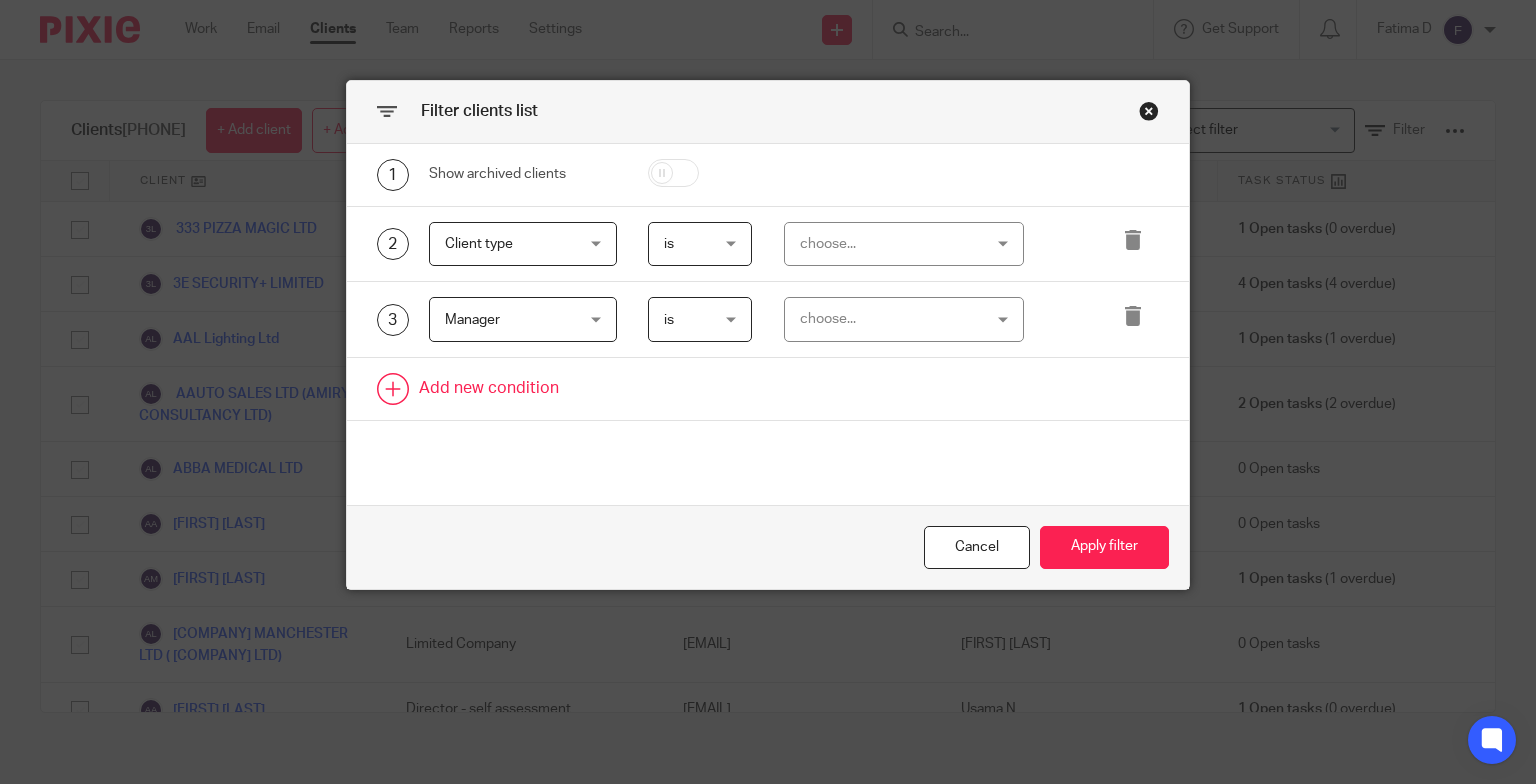 click at bounding box center (768, 389) 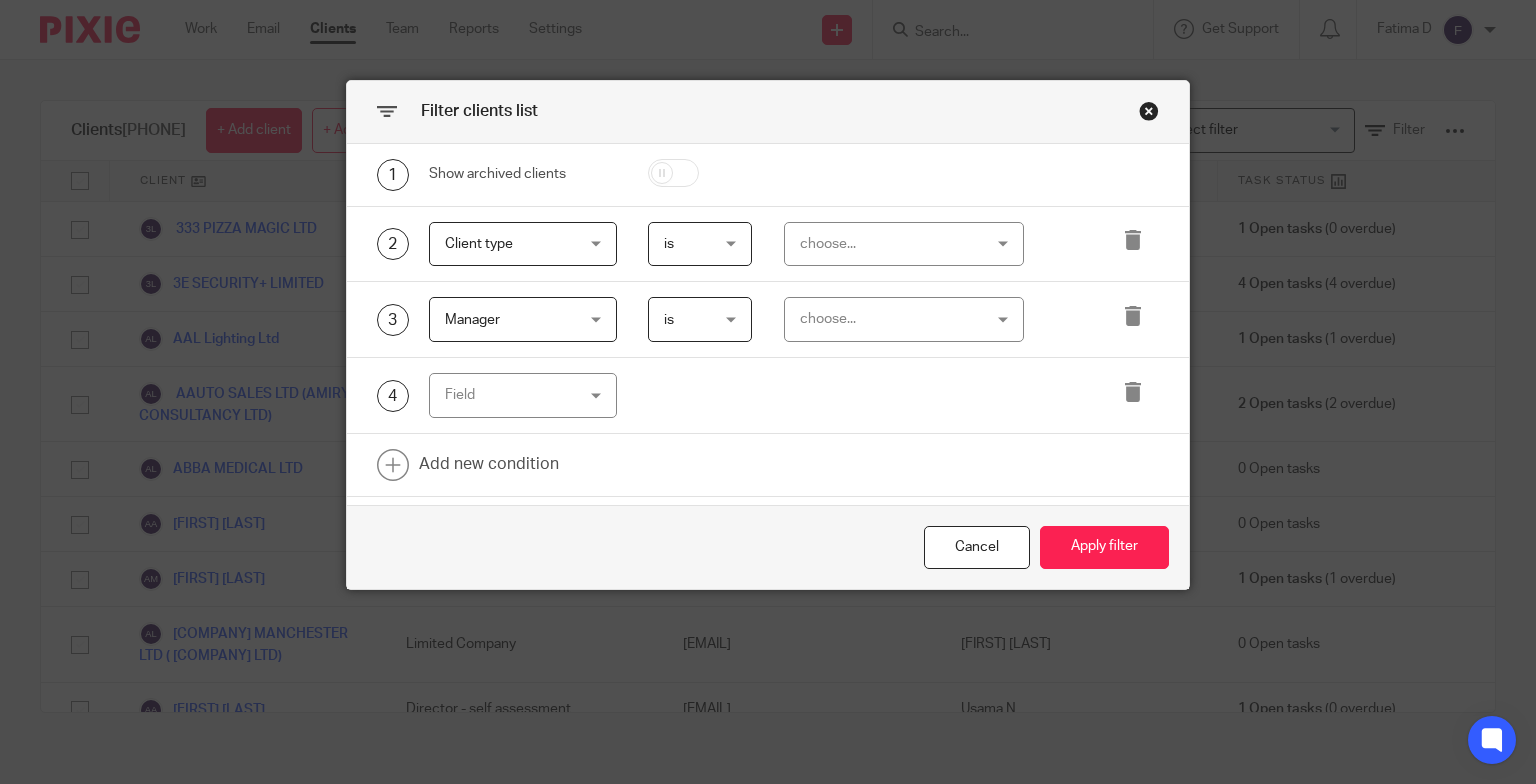 click on "Field" at bounding box center [523, 395] 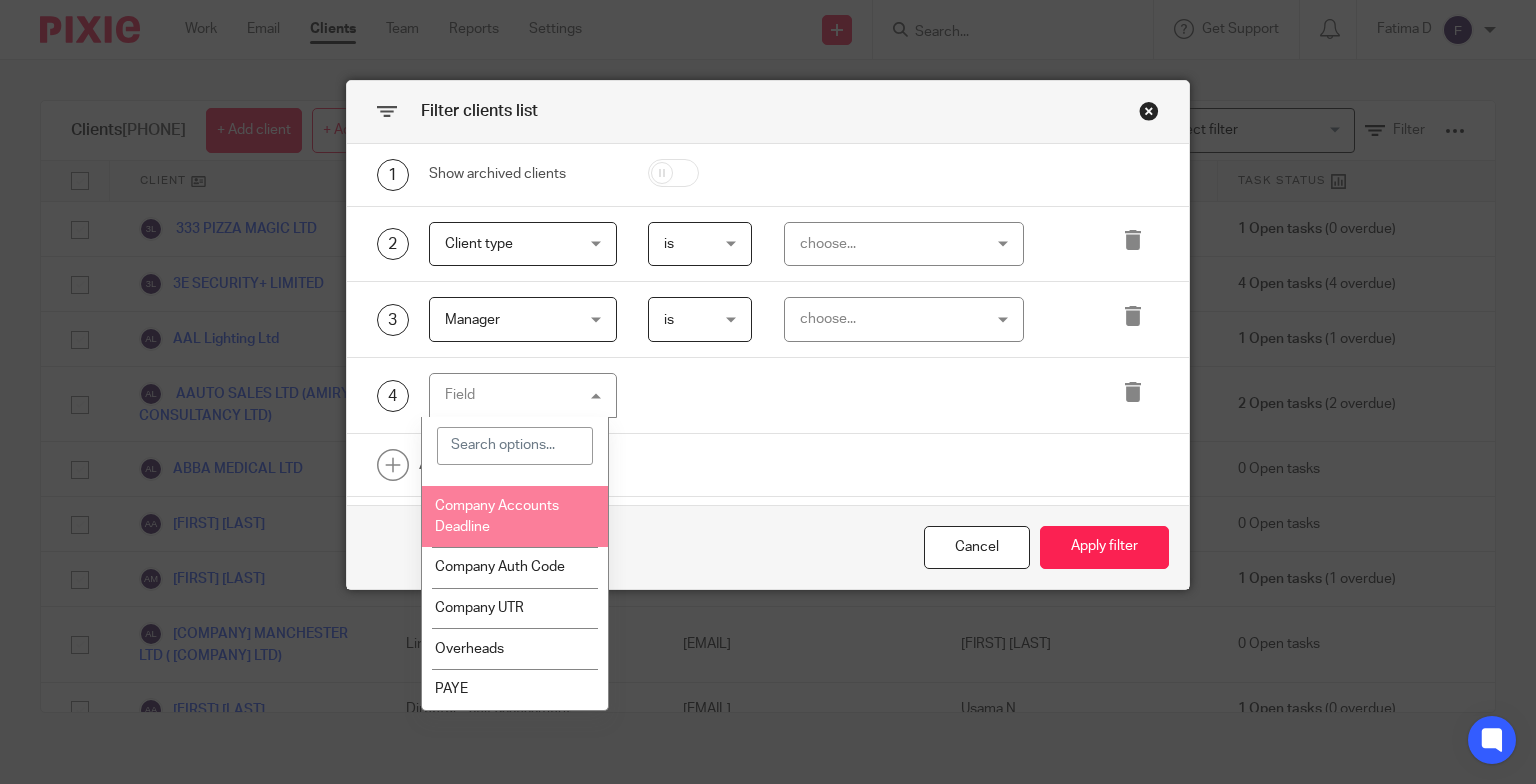 scroll, scrollTop: 600, scrollLeft: 0, axis: vertical 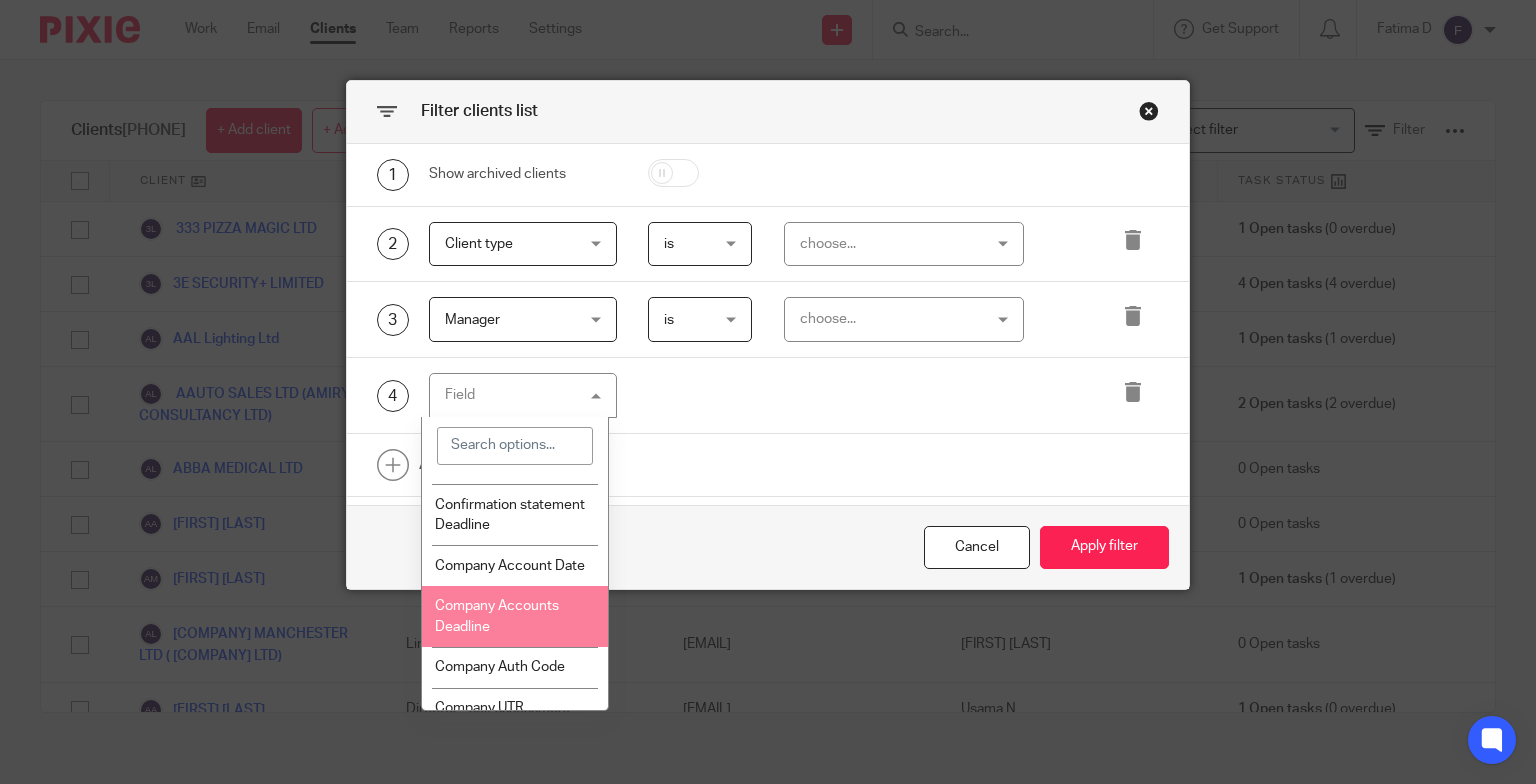 click on "Company Accounts Deadline" at bounding box center (515, 616) 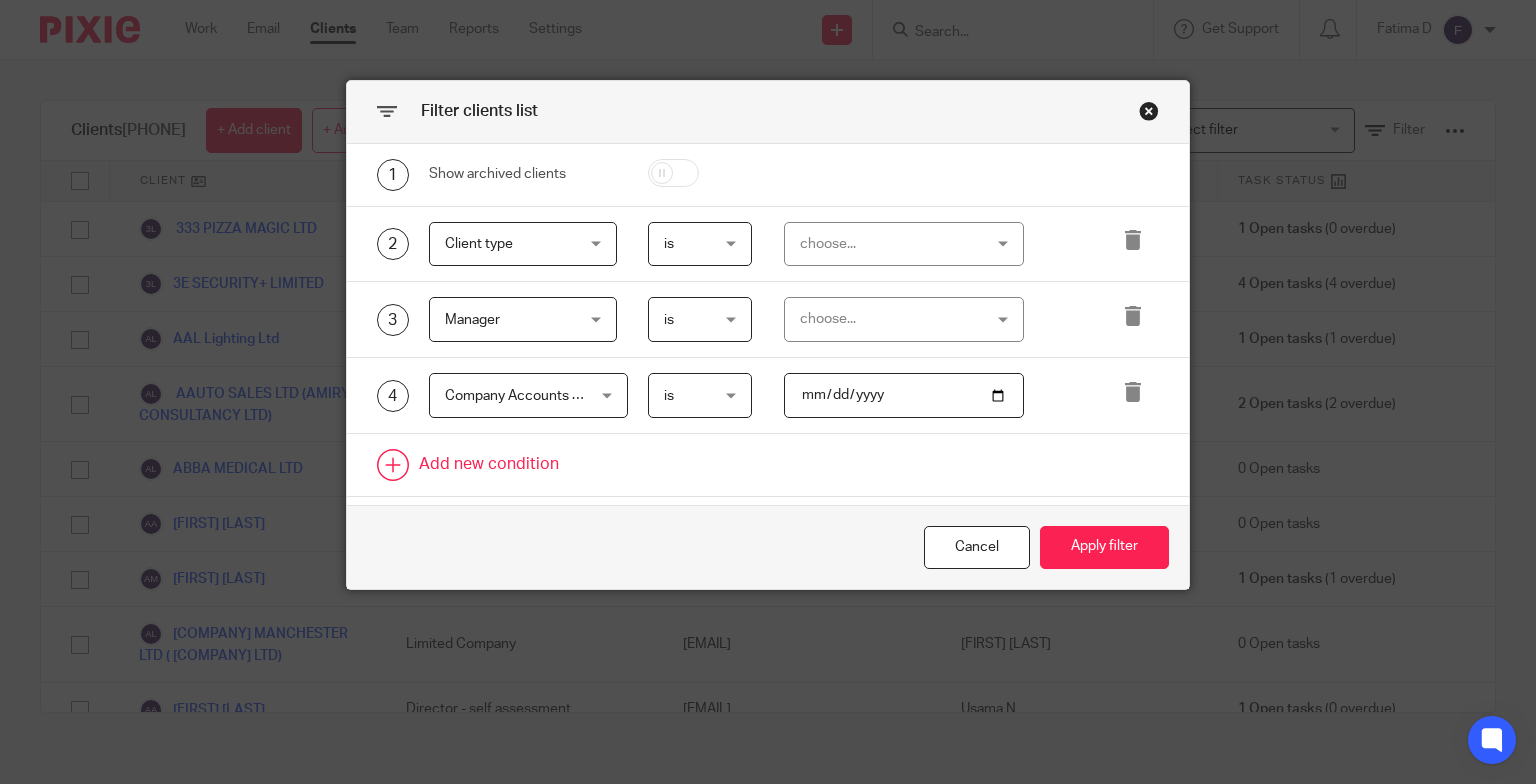 click at bounding box center (768, 465) 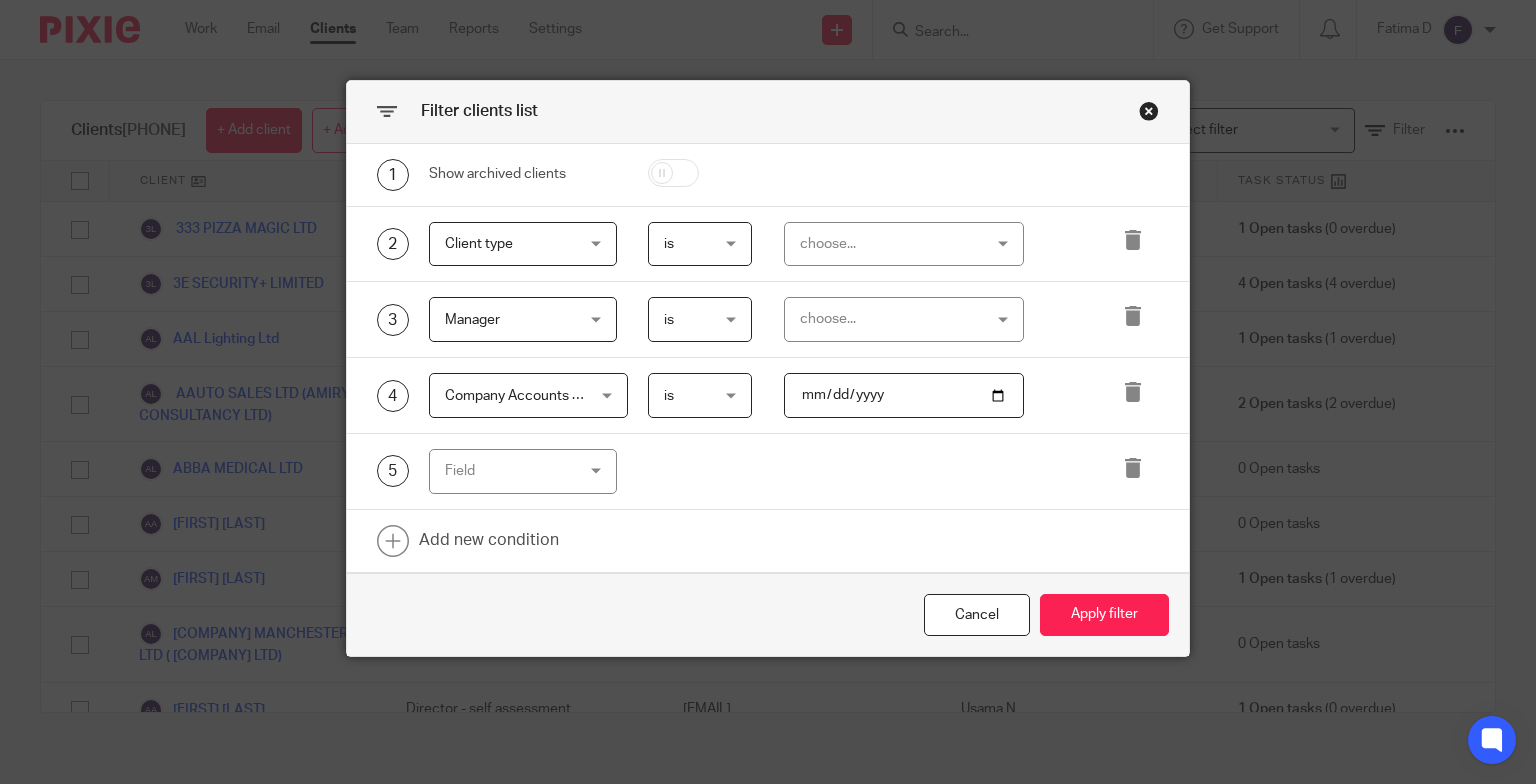click on "Field" at bounding box center (523, 471) 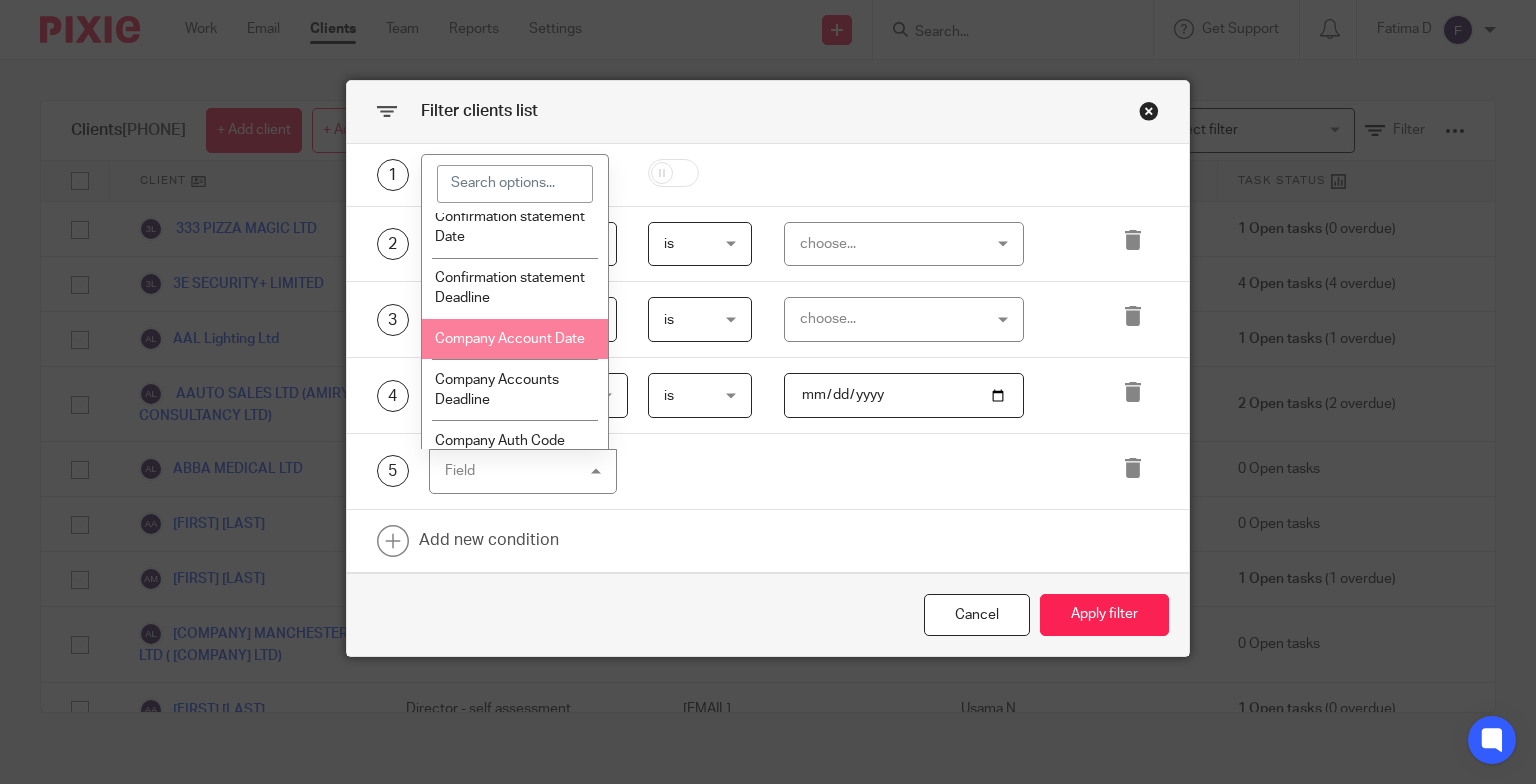 scroll, scrollTop: 600, scrollLeft: 0, axis: vertical 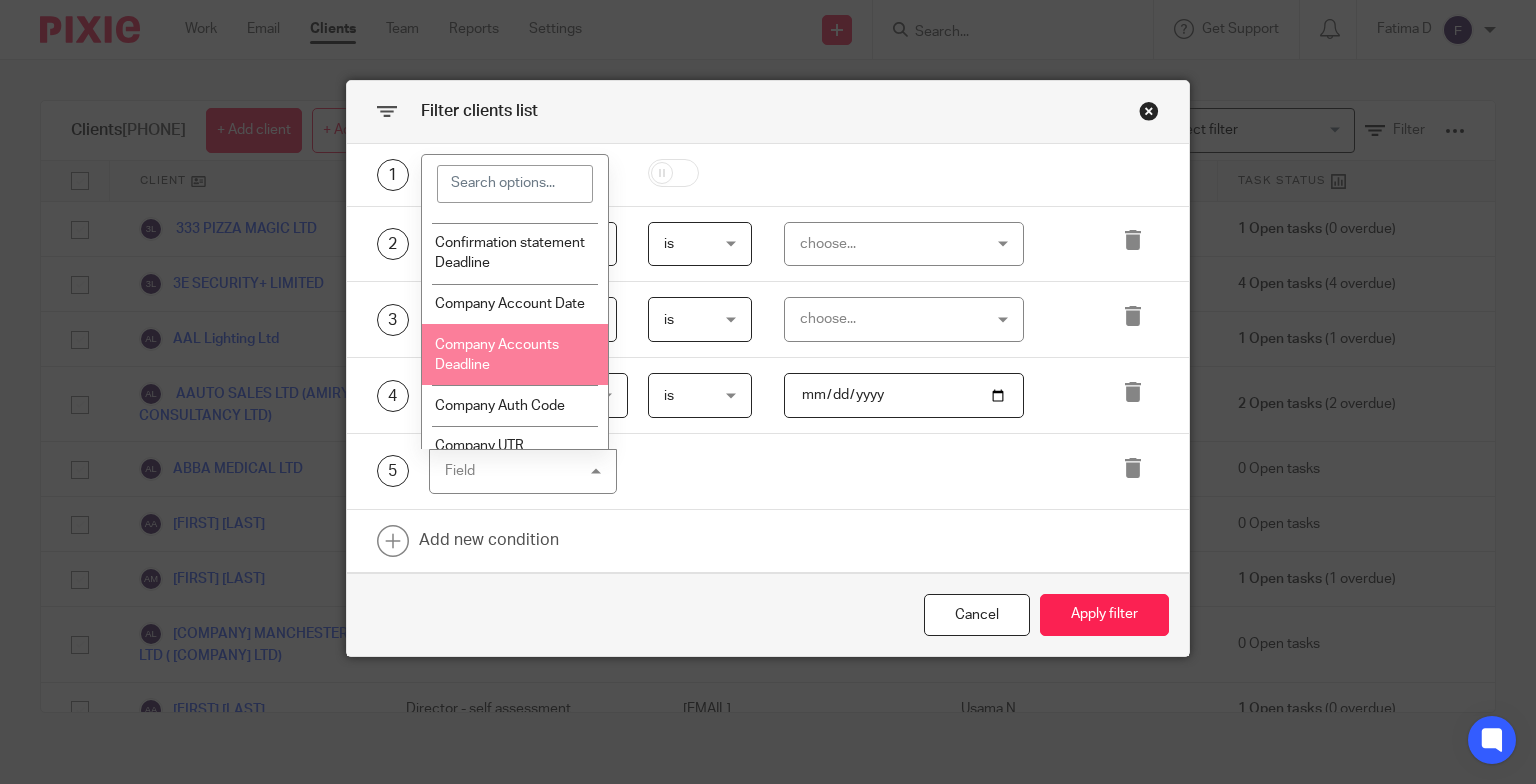click on "Company Accounts Deadline" at bounding box center (515, 354) 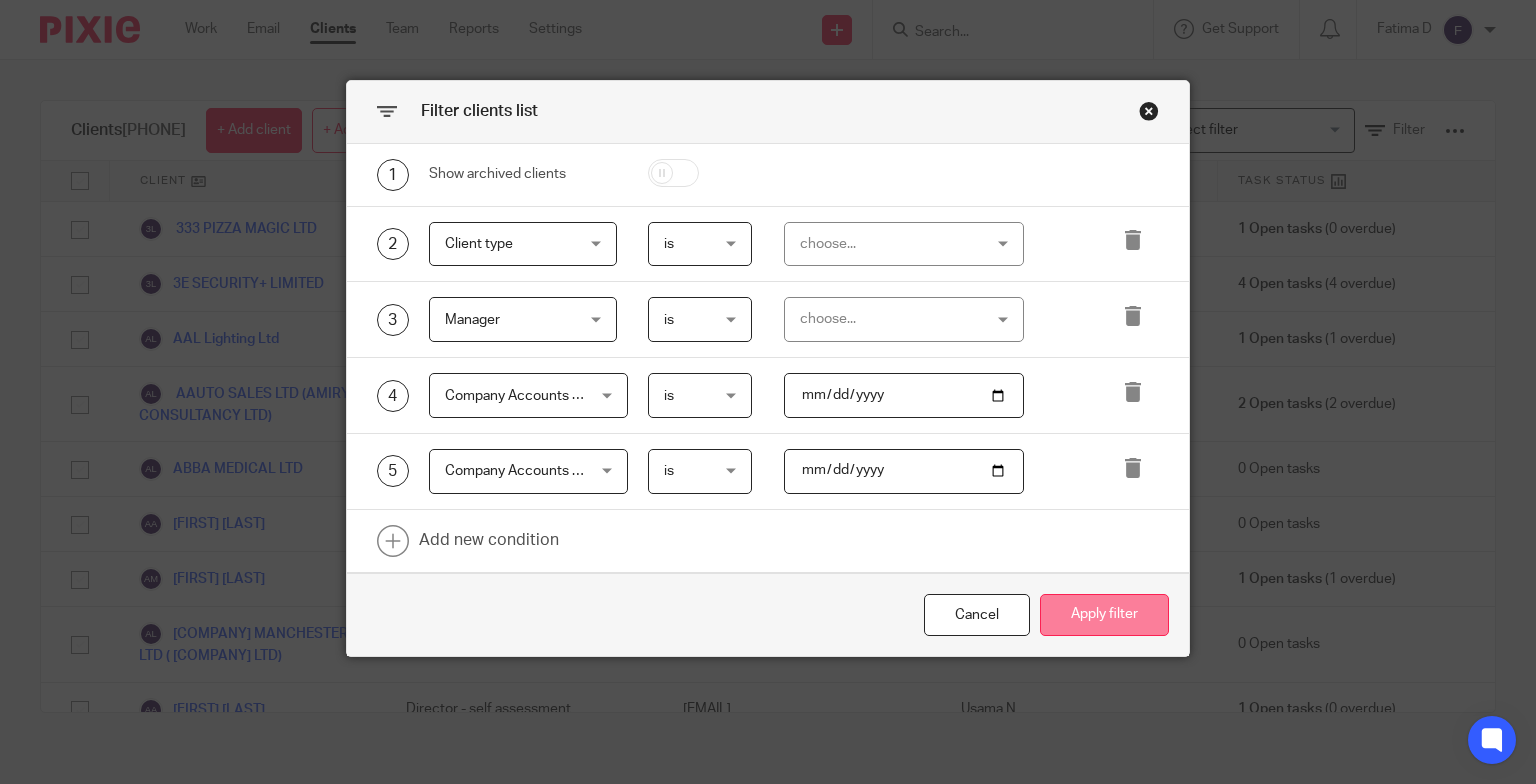 click on "Apply filter" at bounding box center [1104, 615] 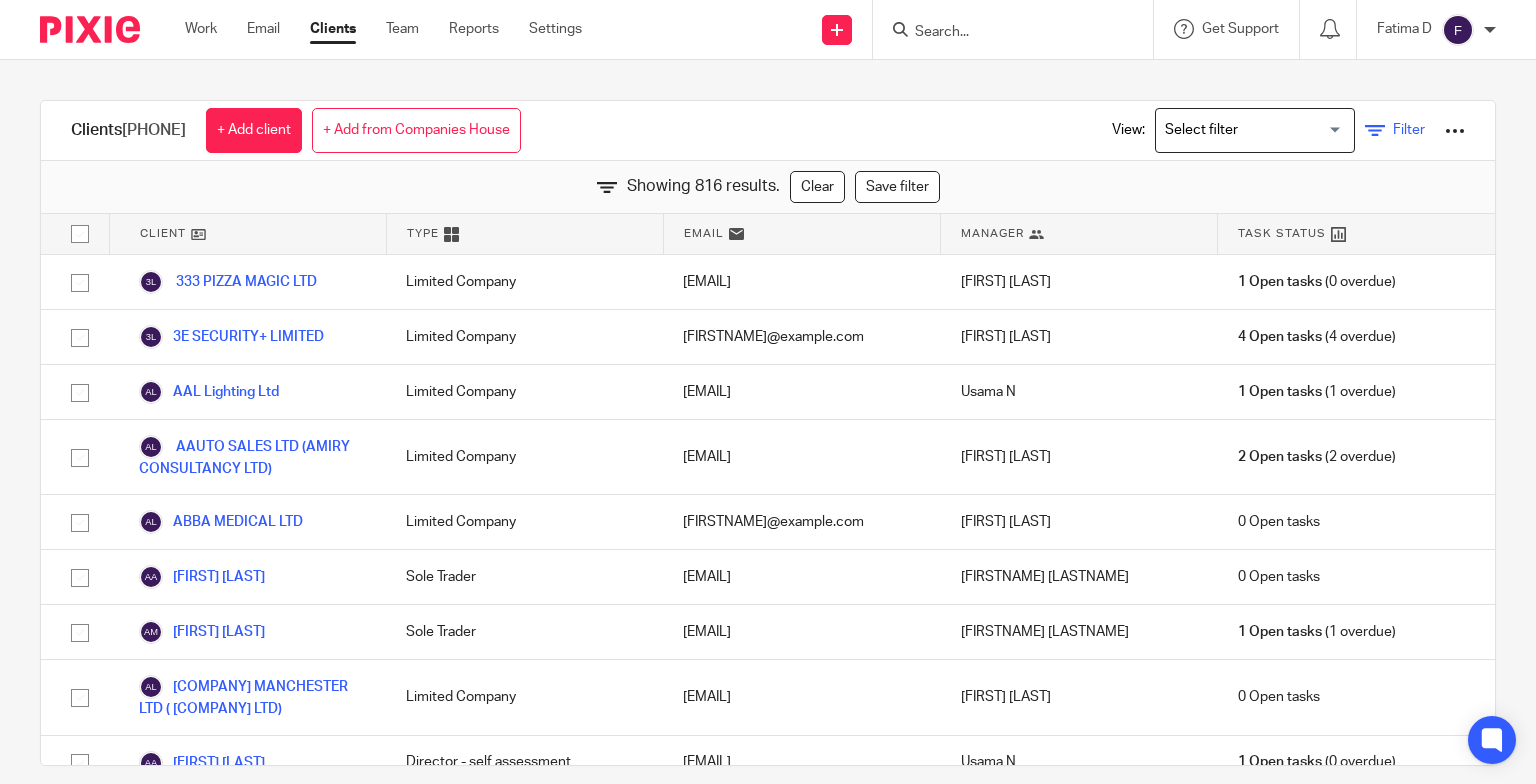 click at bounding box center [1375, 131] 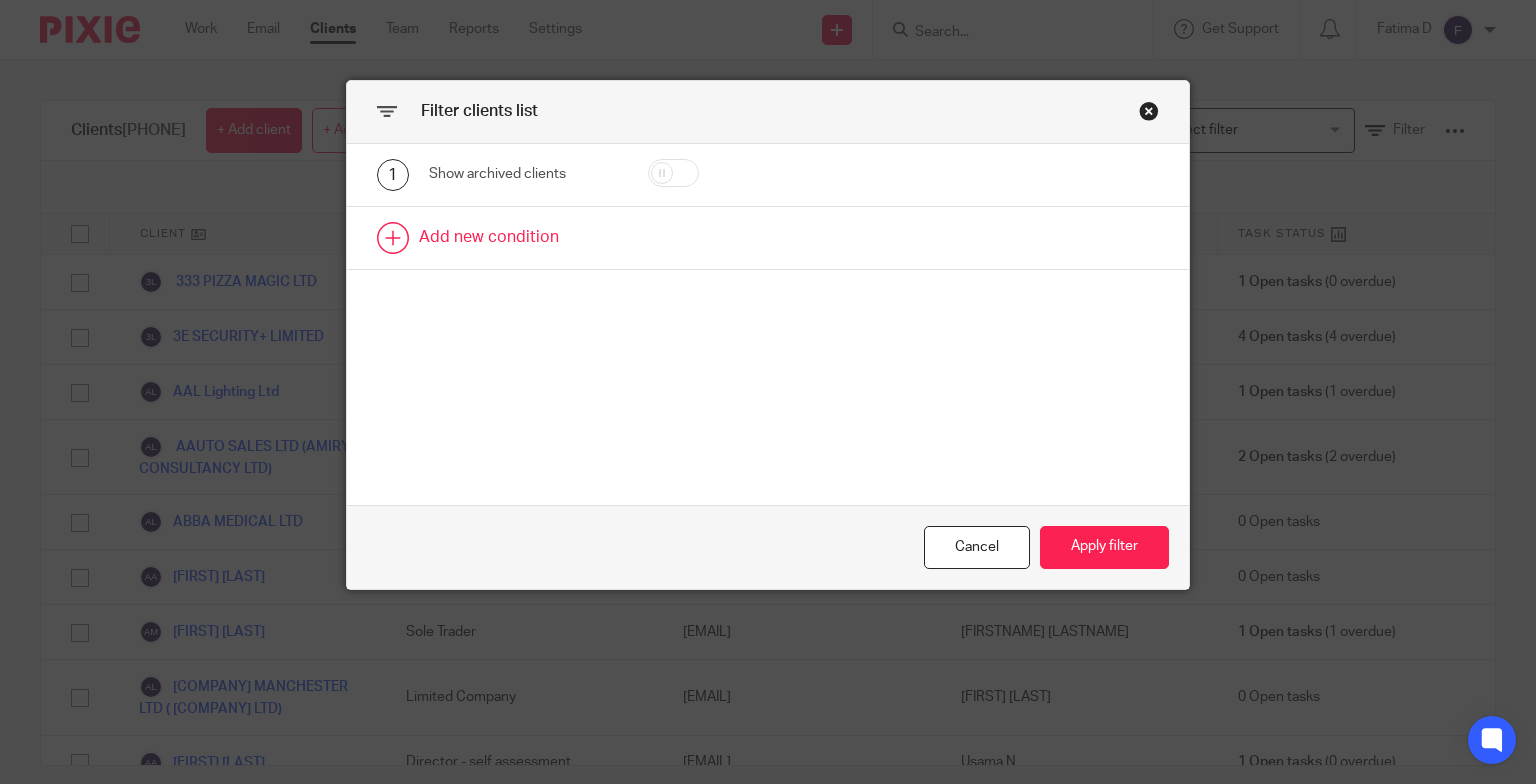 click at bounding box center [768, 238] 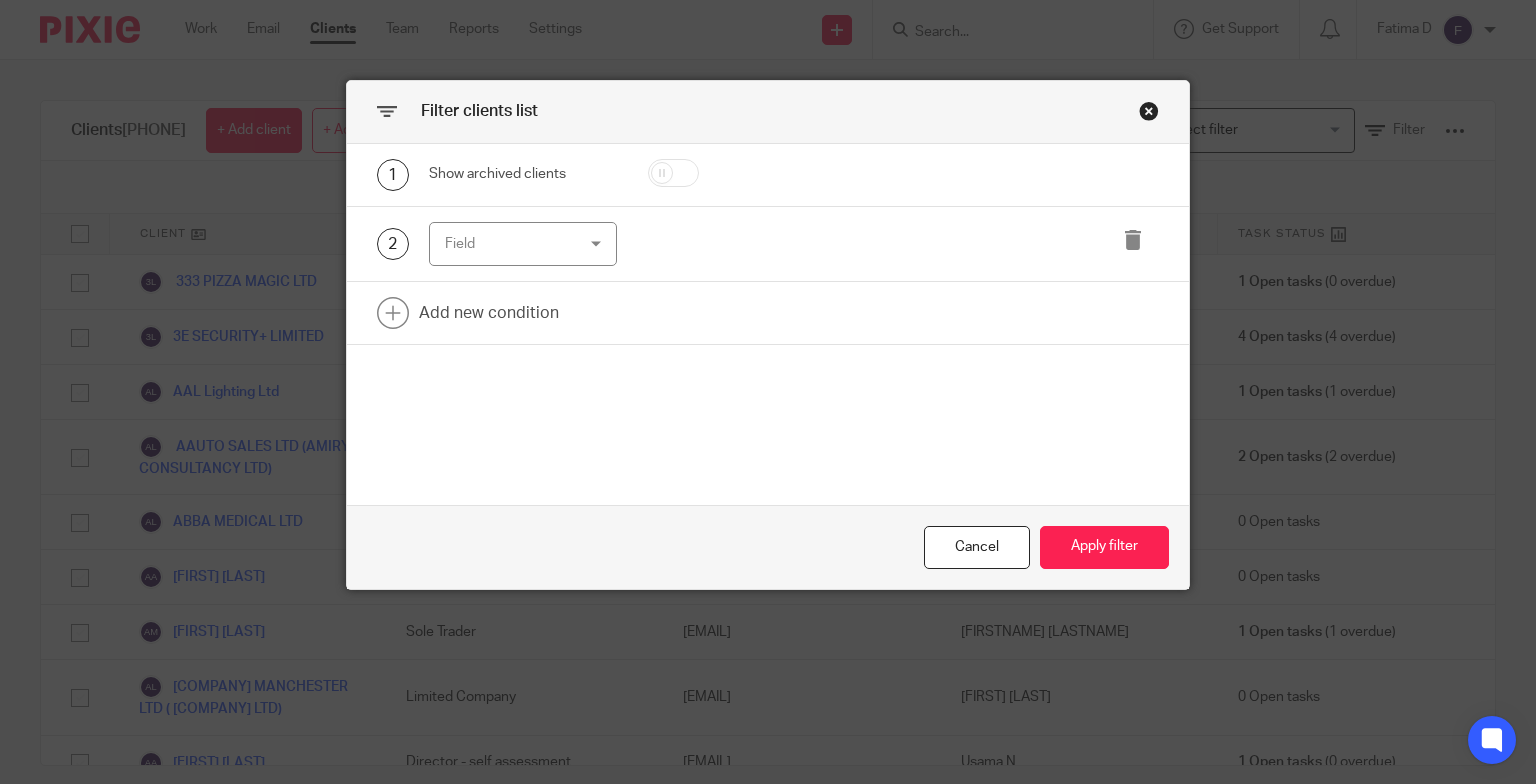 click on "Field" at bounding box center [523, 244] 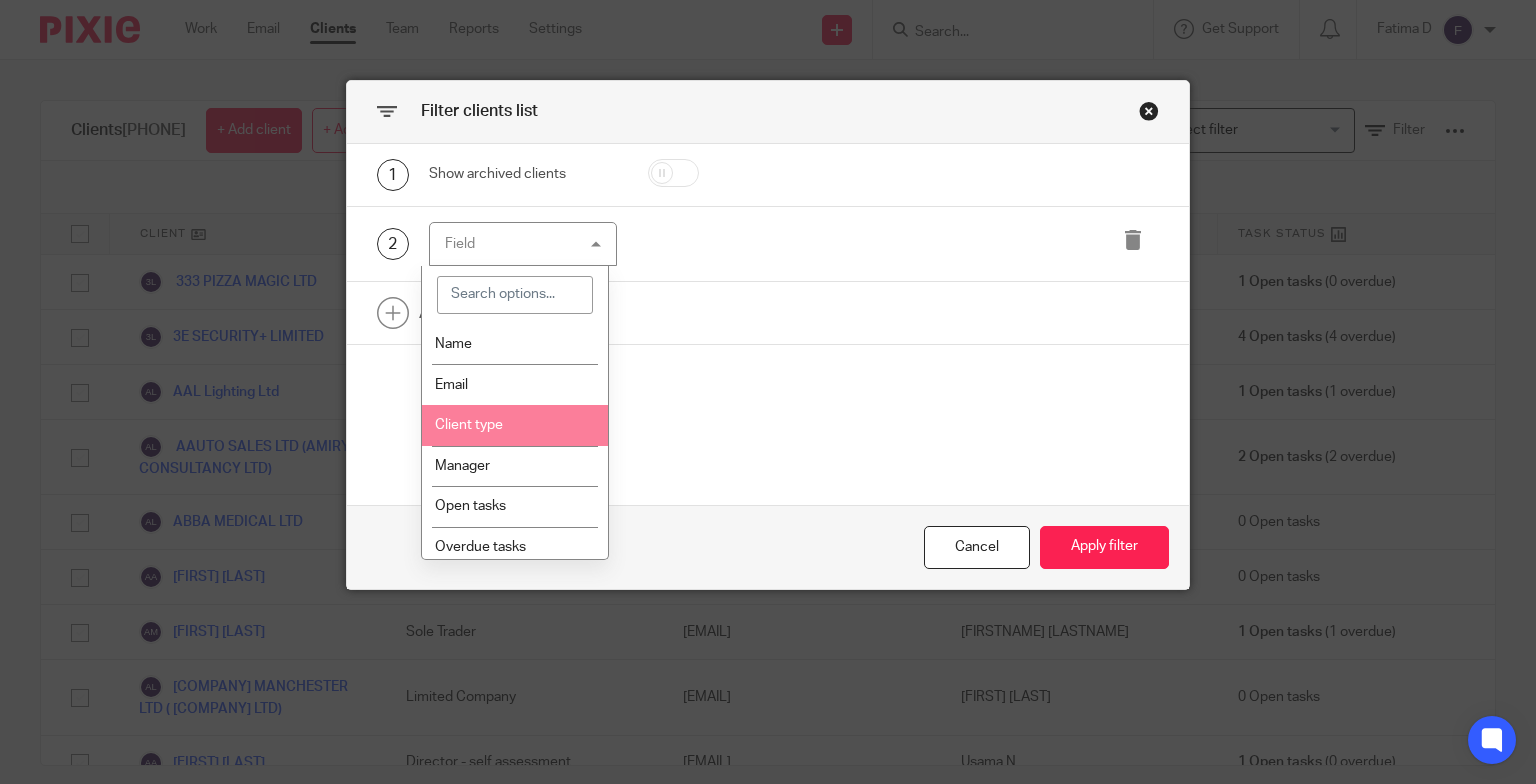 click on "Client type" at bounding box center [515, 425] 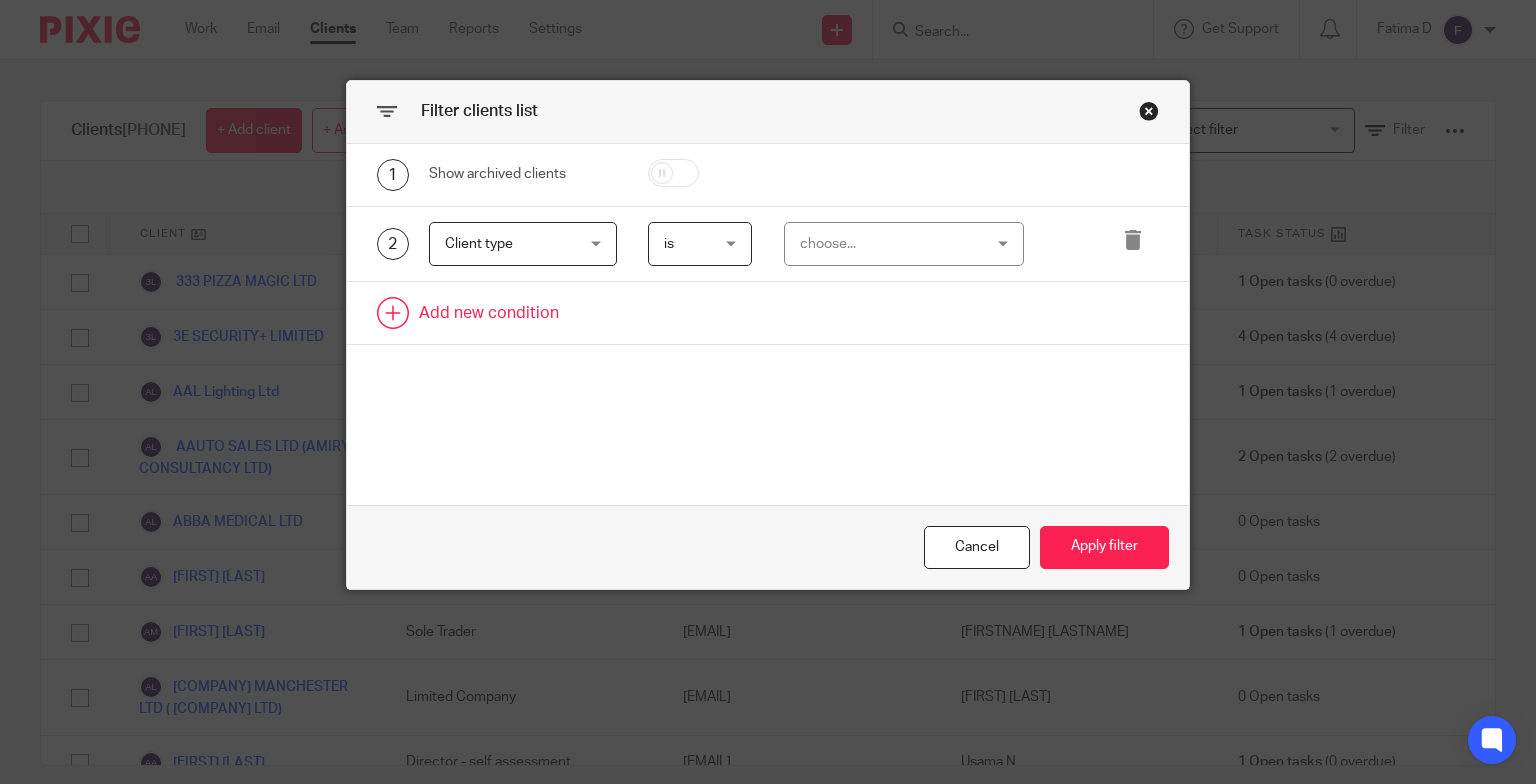 click at bounding box center [768, 313] 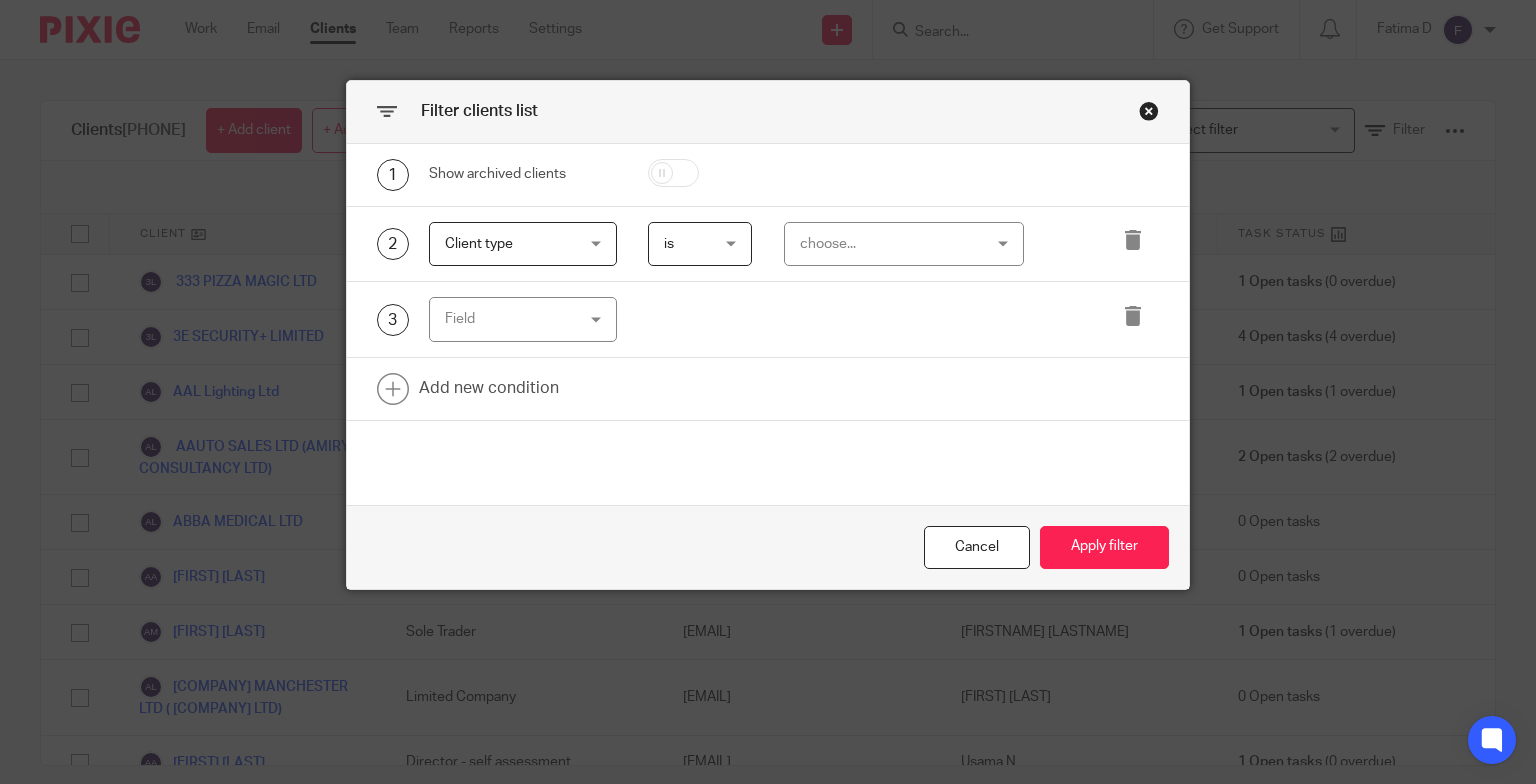 click on "Field" at bounding box center [523, 319] 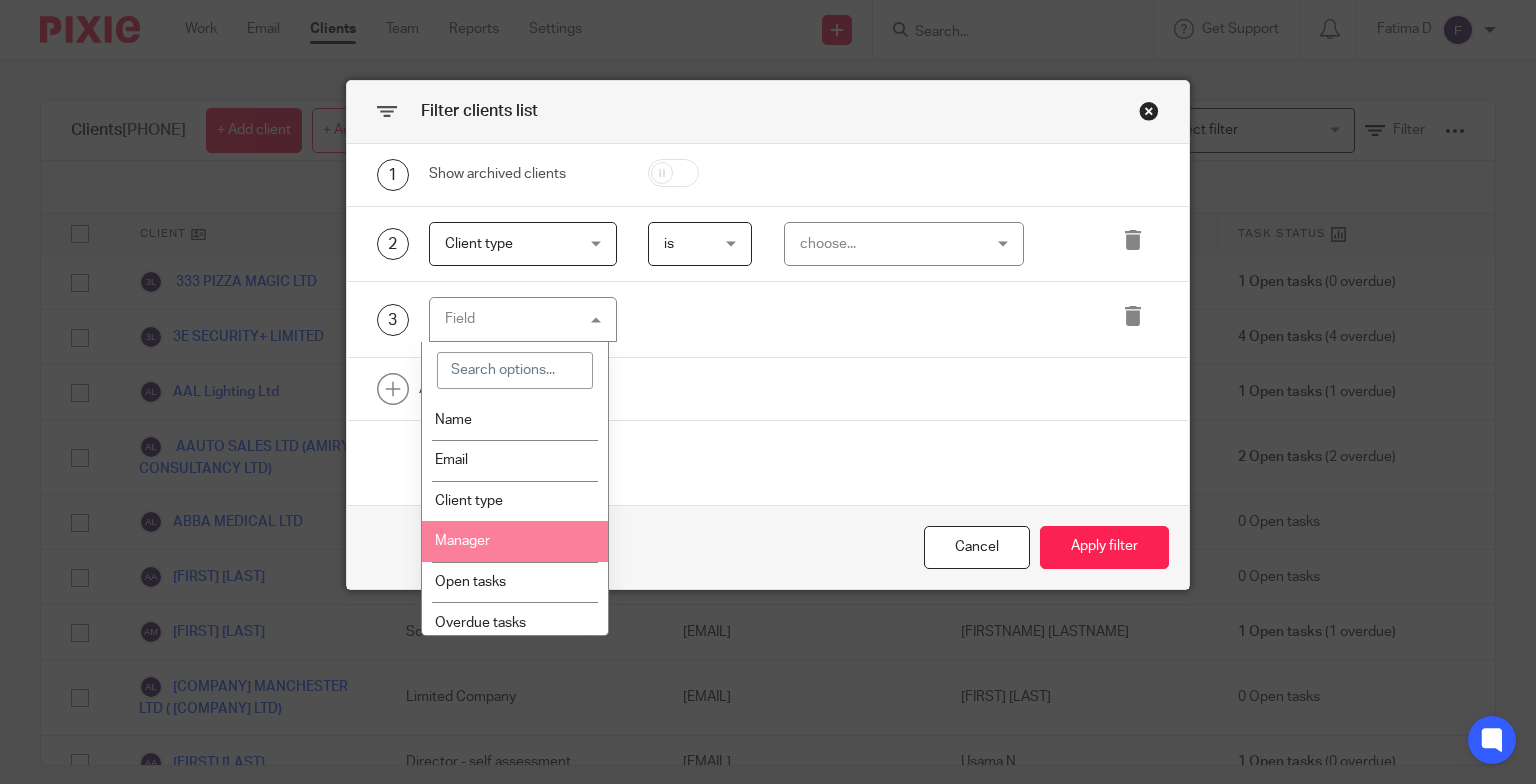 click on "Manager" at bounding box center [462, 541] 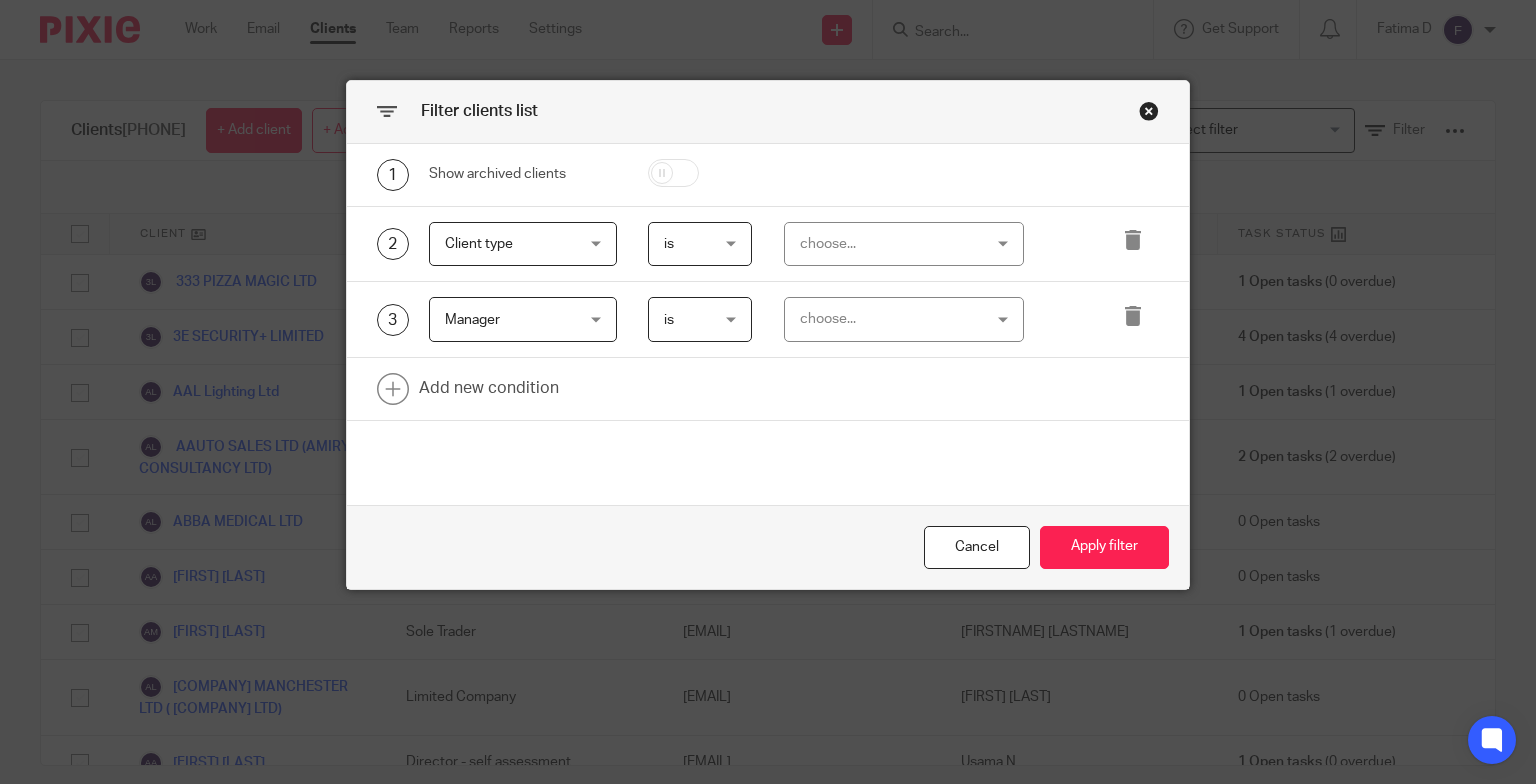click on "choose..." at bounding box center [904, 244] 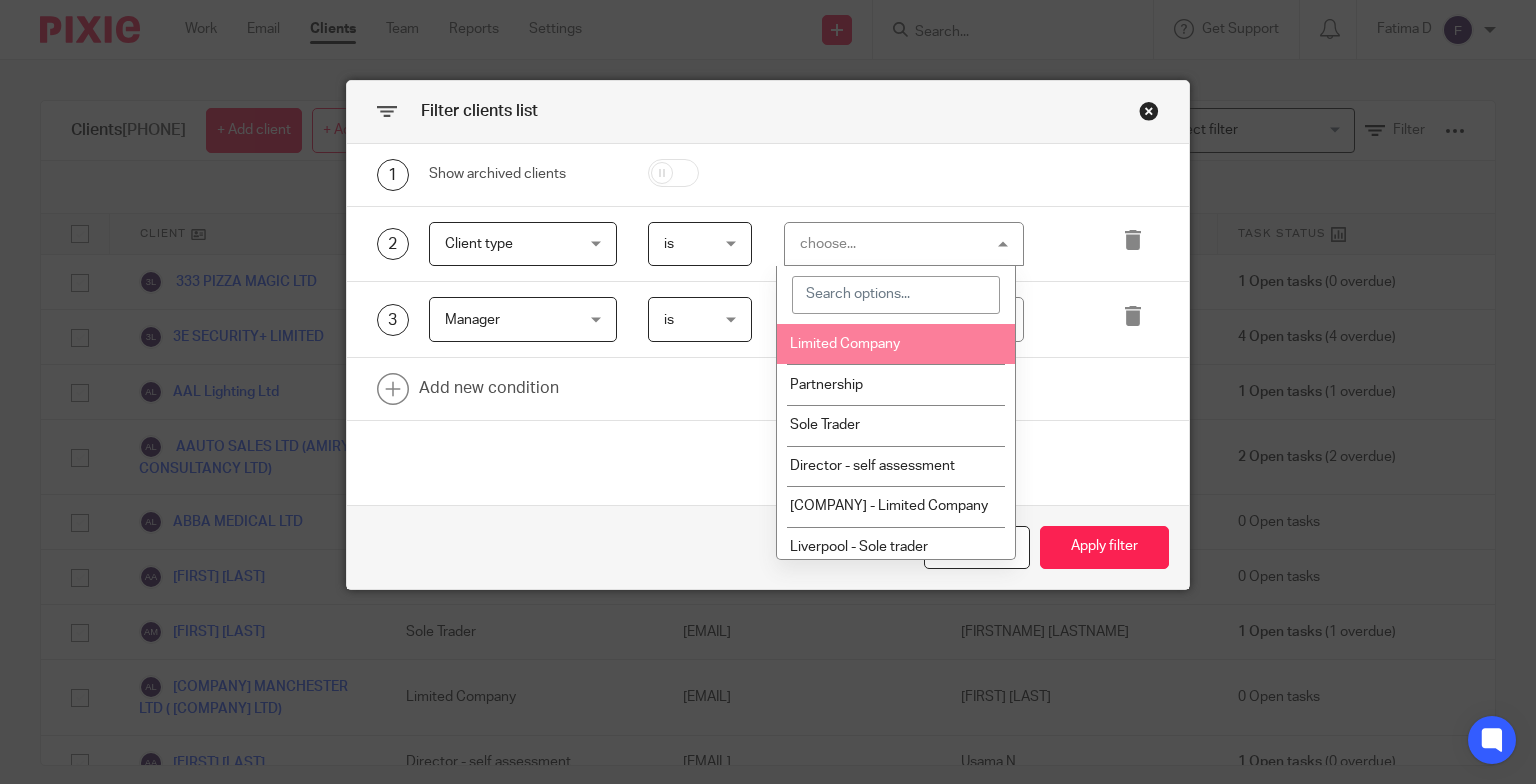 click on "Limited Company" at bounding box center (896, 344) 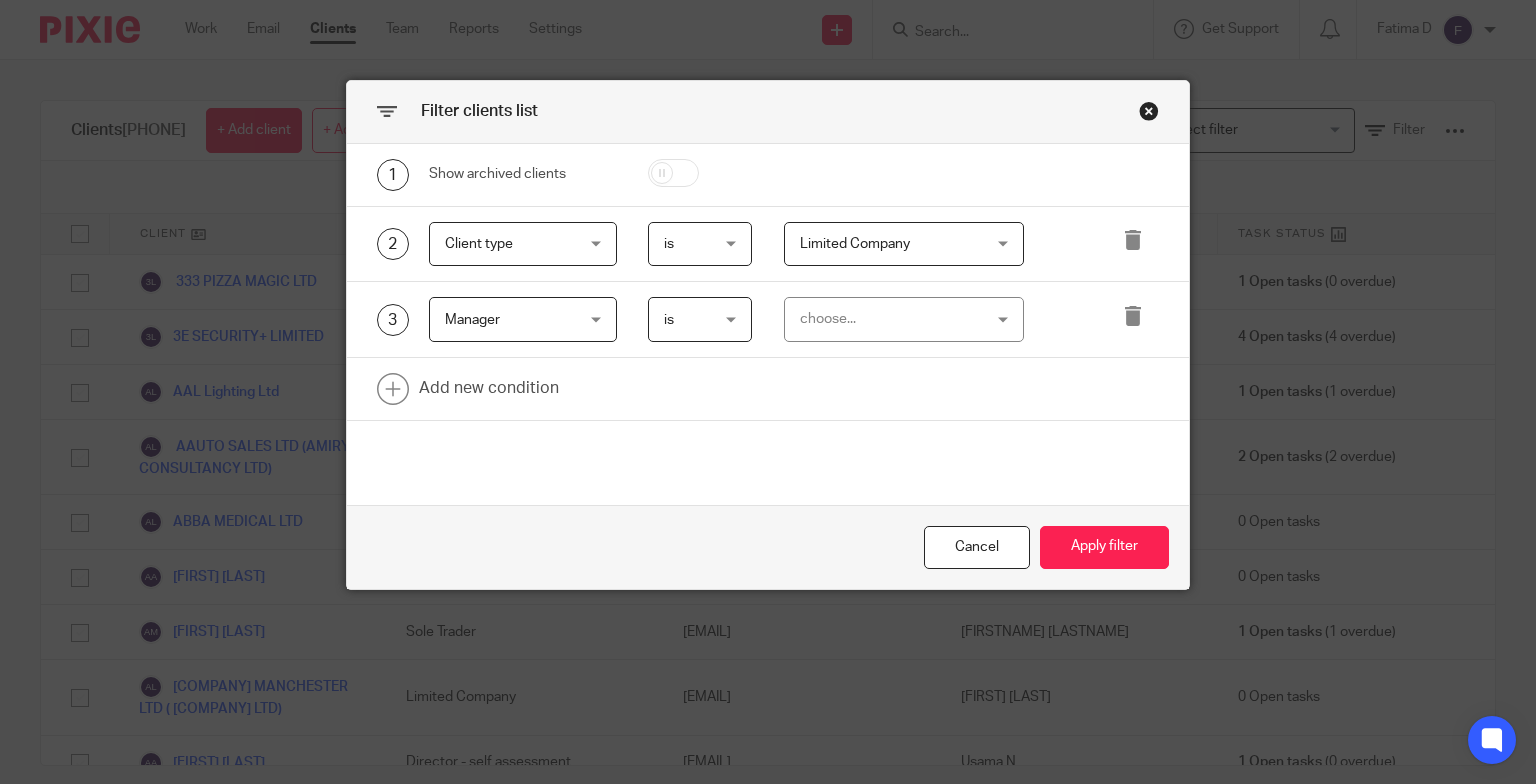 click on "choose..." at bounding box center [904, 319] 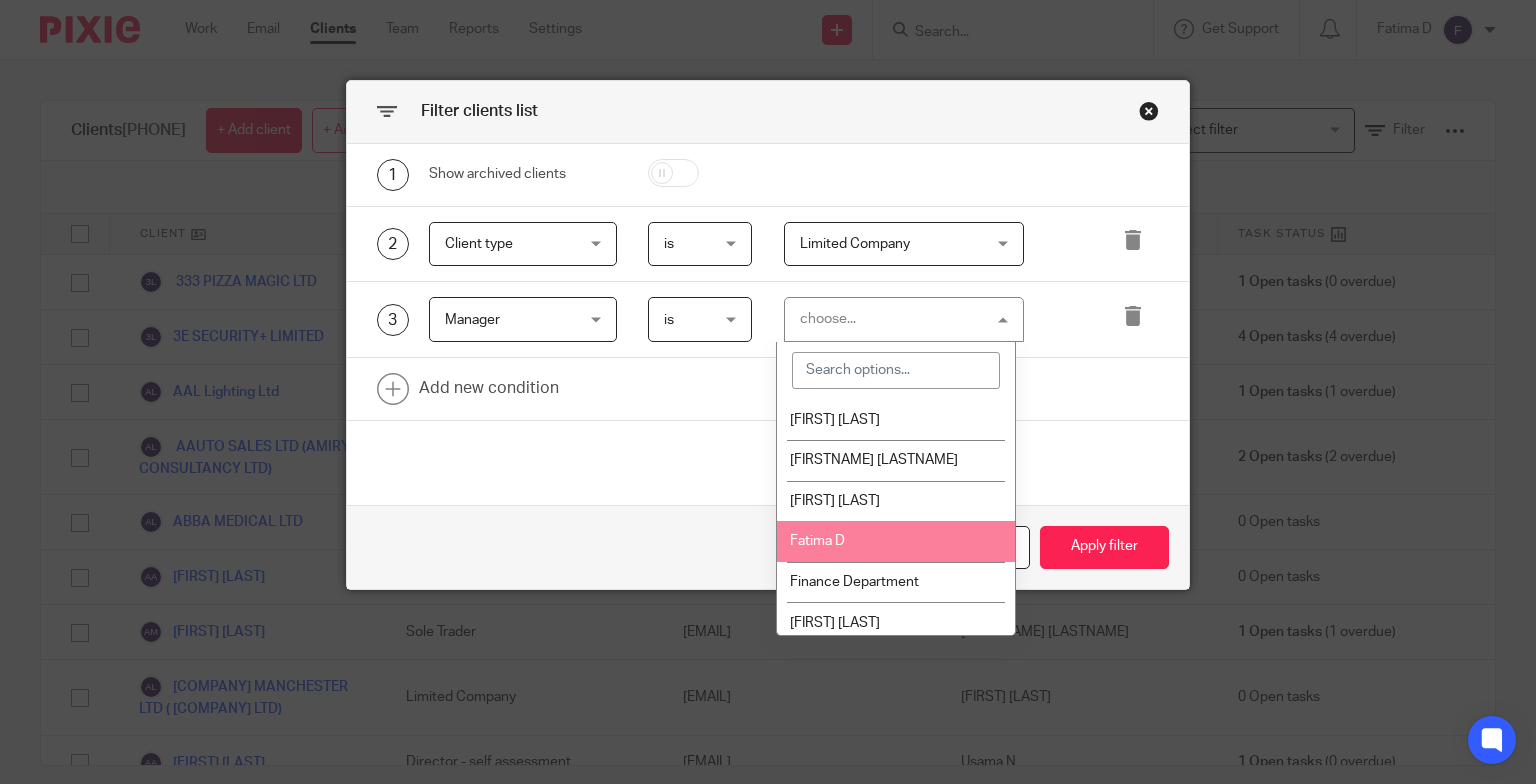 click on "Fatima D" at bounding box center (896, 541) 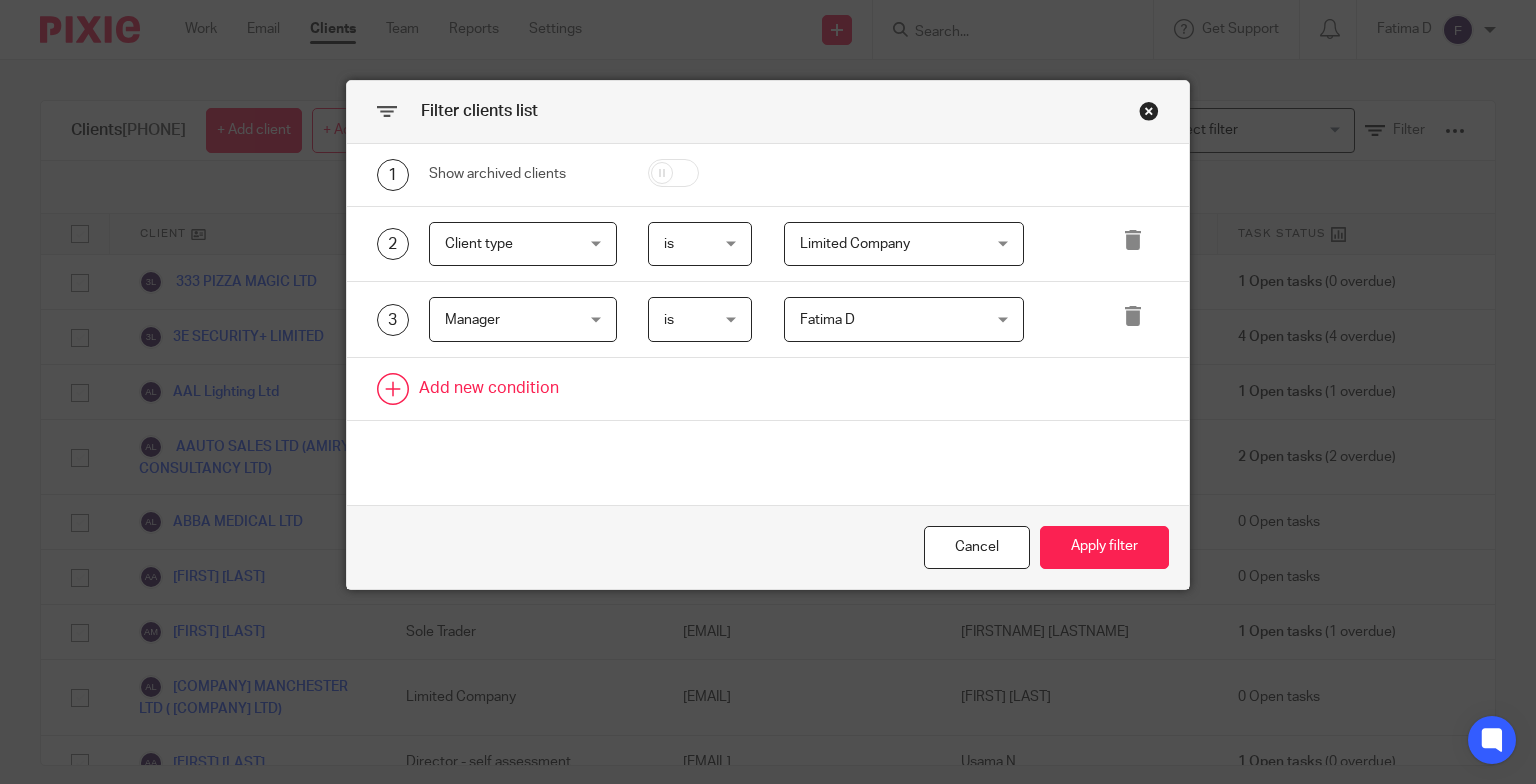 click at bounding box center [768, 389] 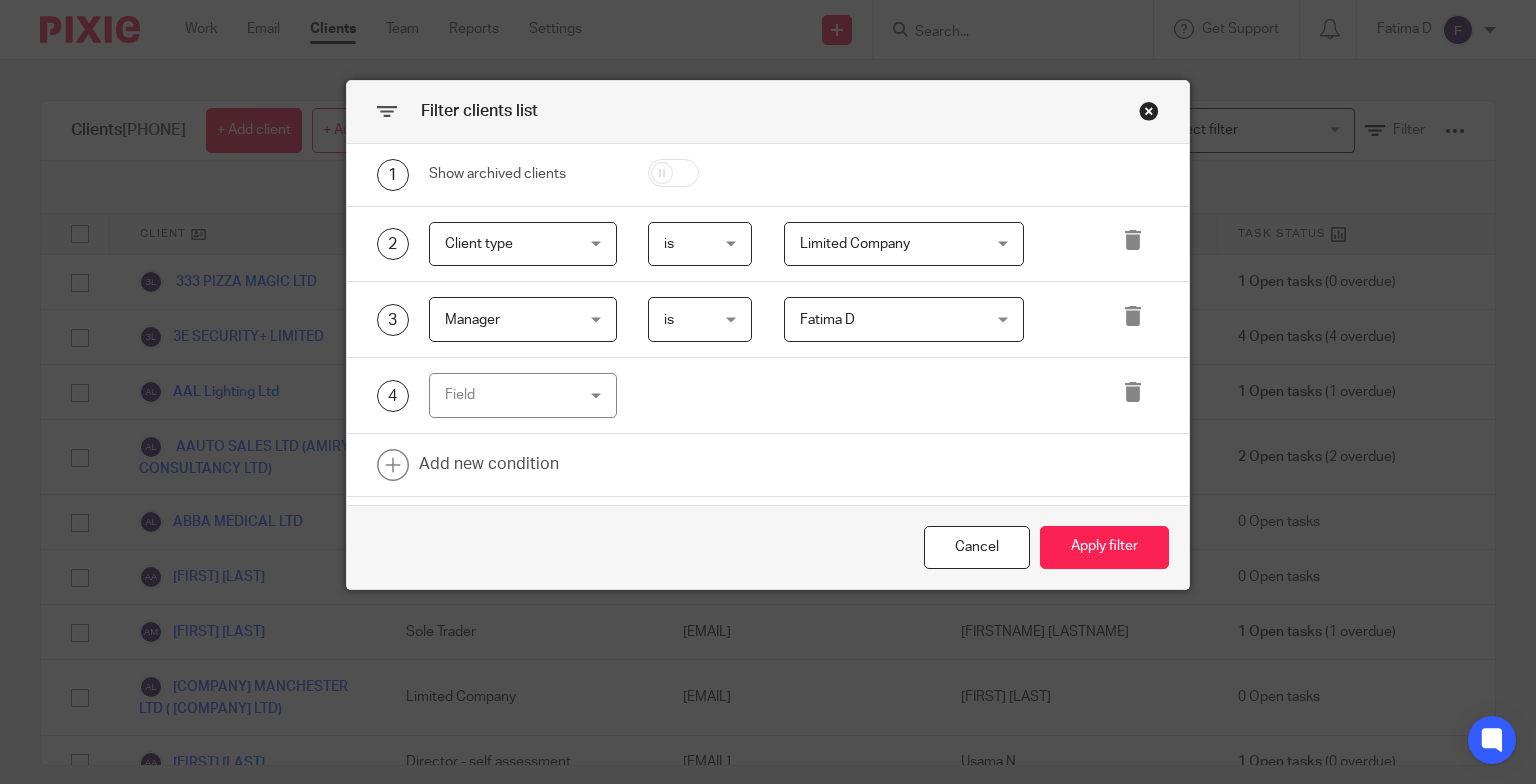 click on "Field" at bounding box center [523, 395] 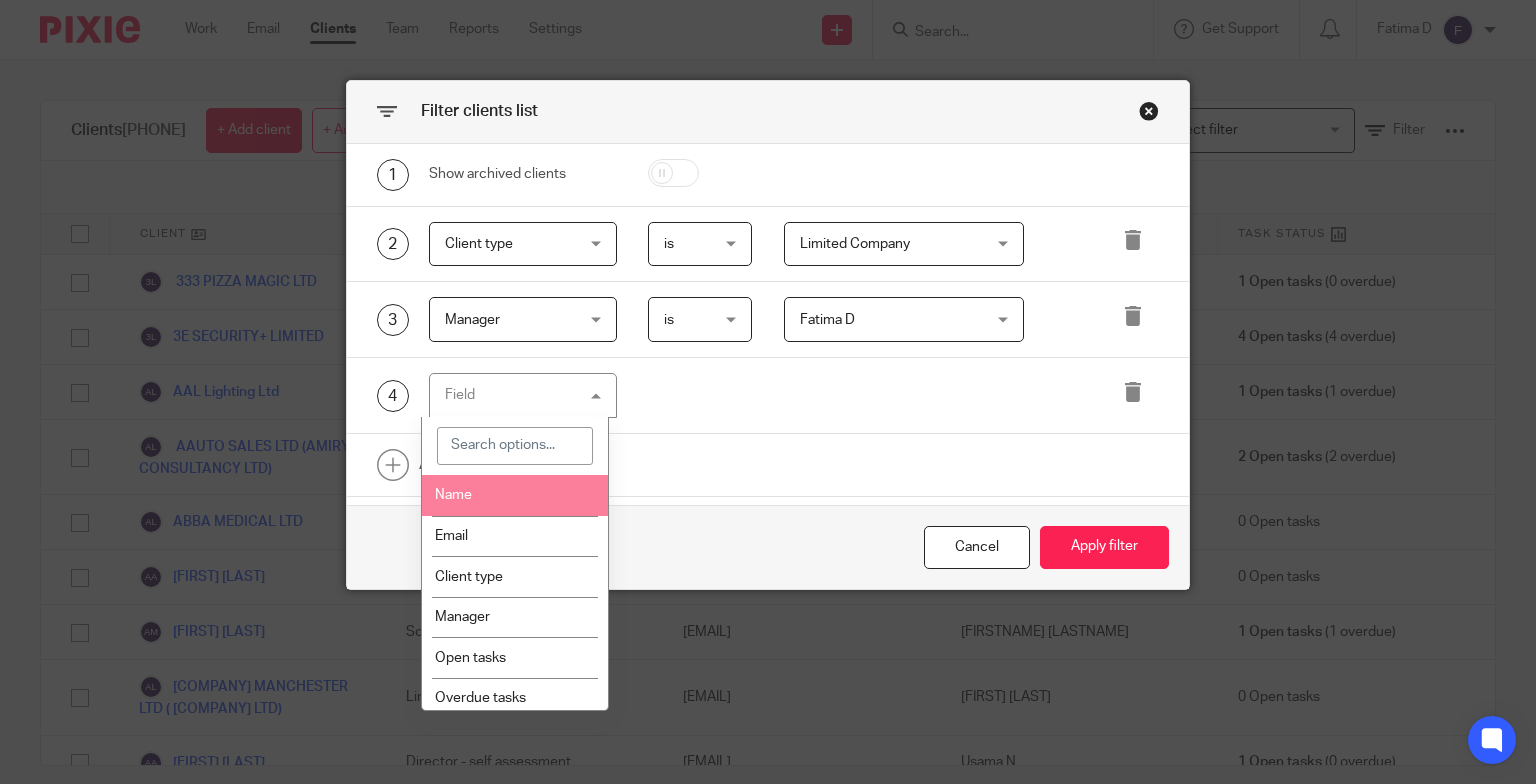 click at bounding box center [515, 446] 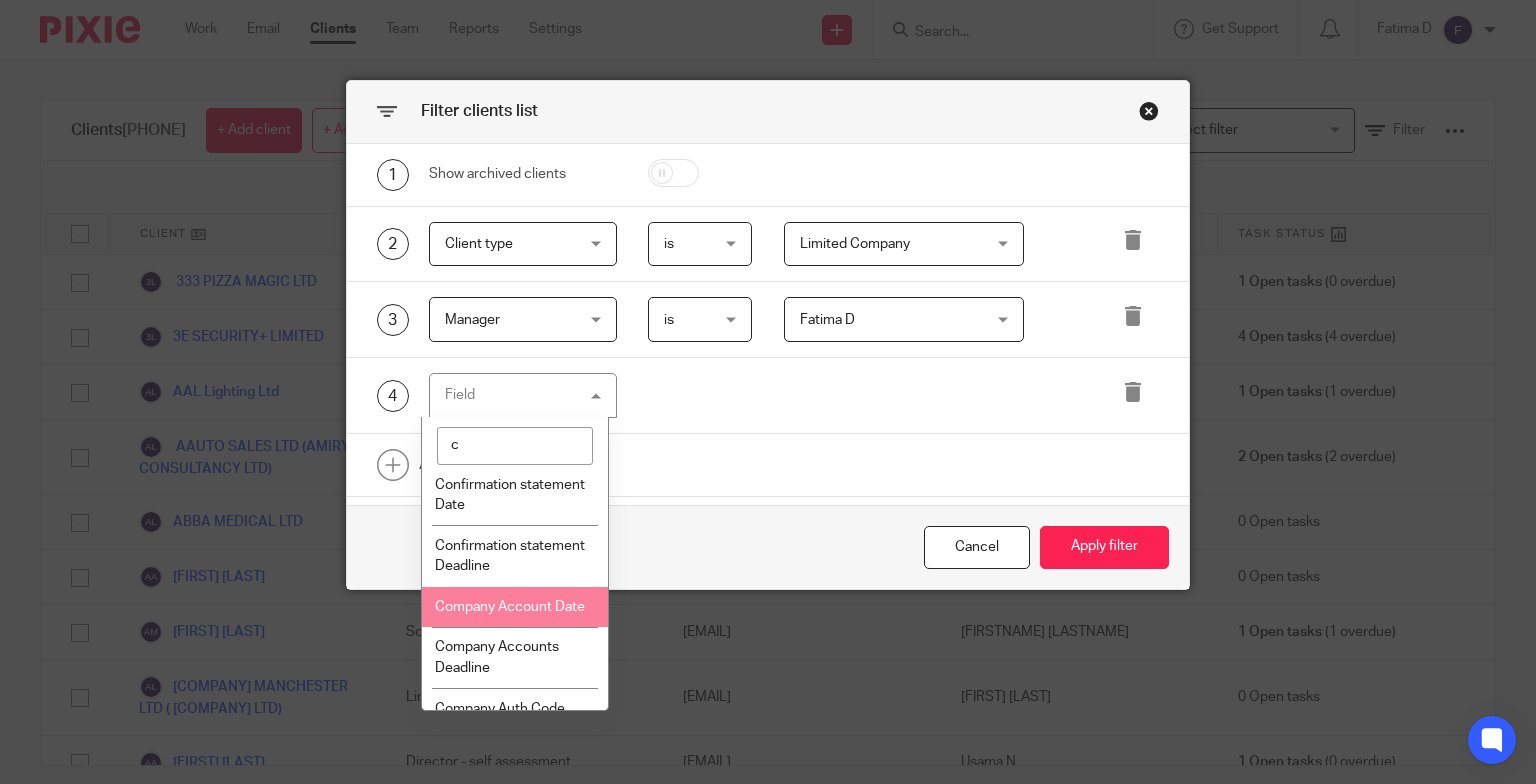 scroll, scrollTop: 400, scrollLeft: 0, axis: vertical 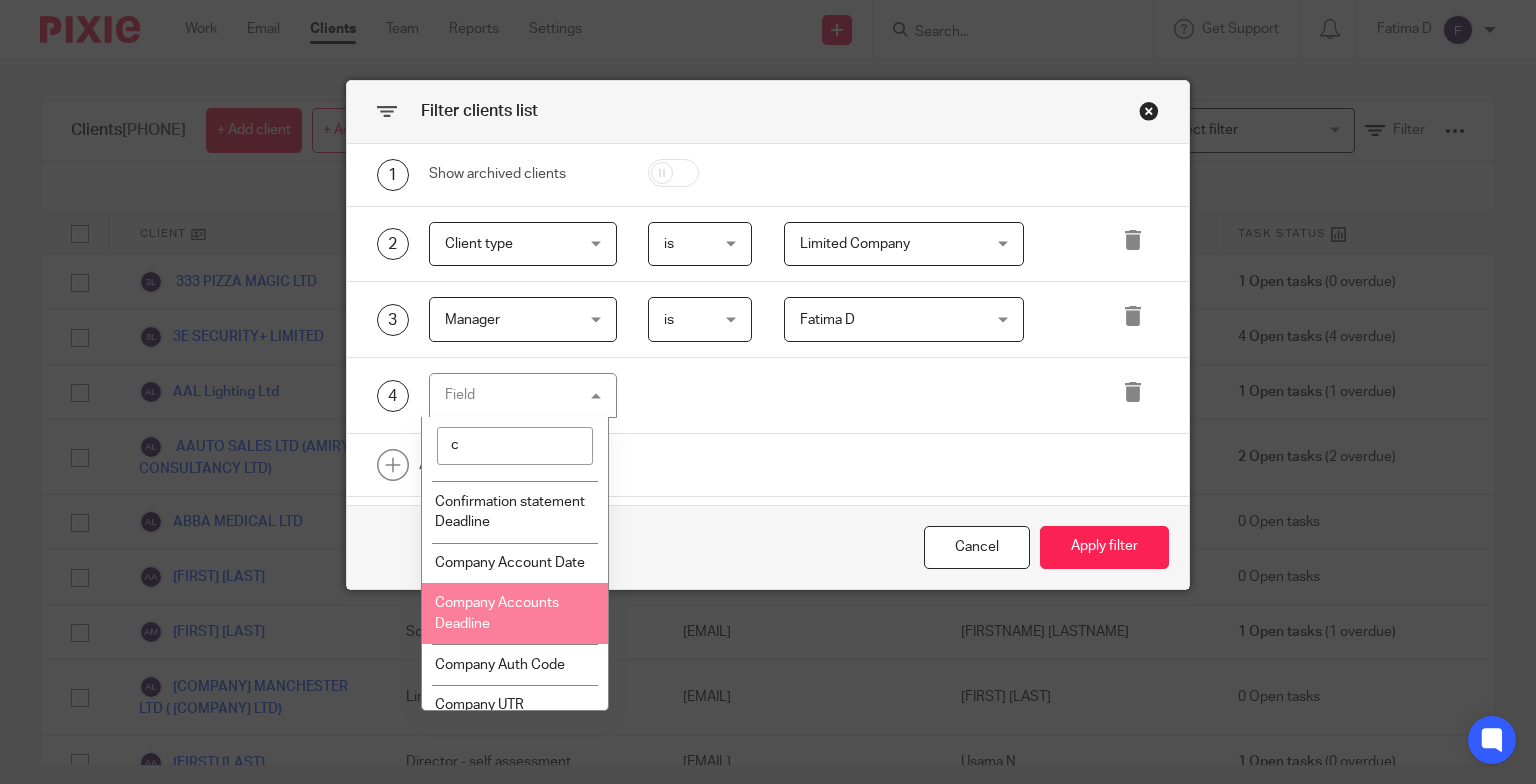type on "c" 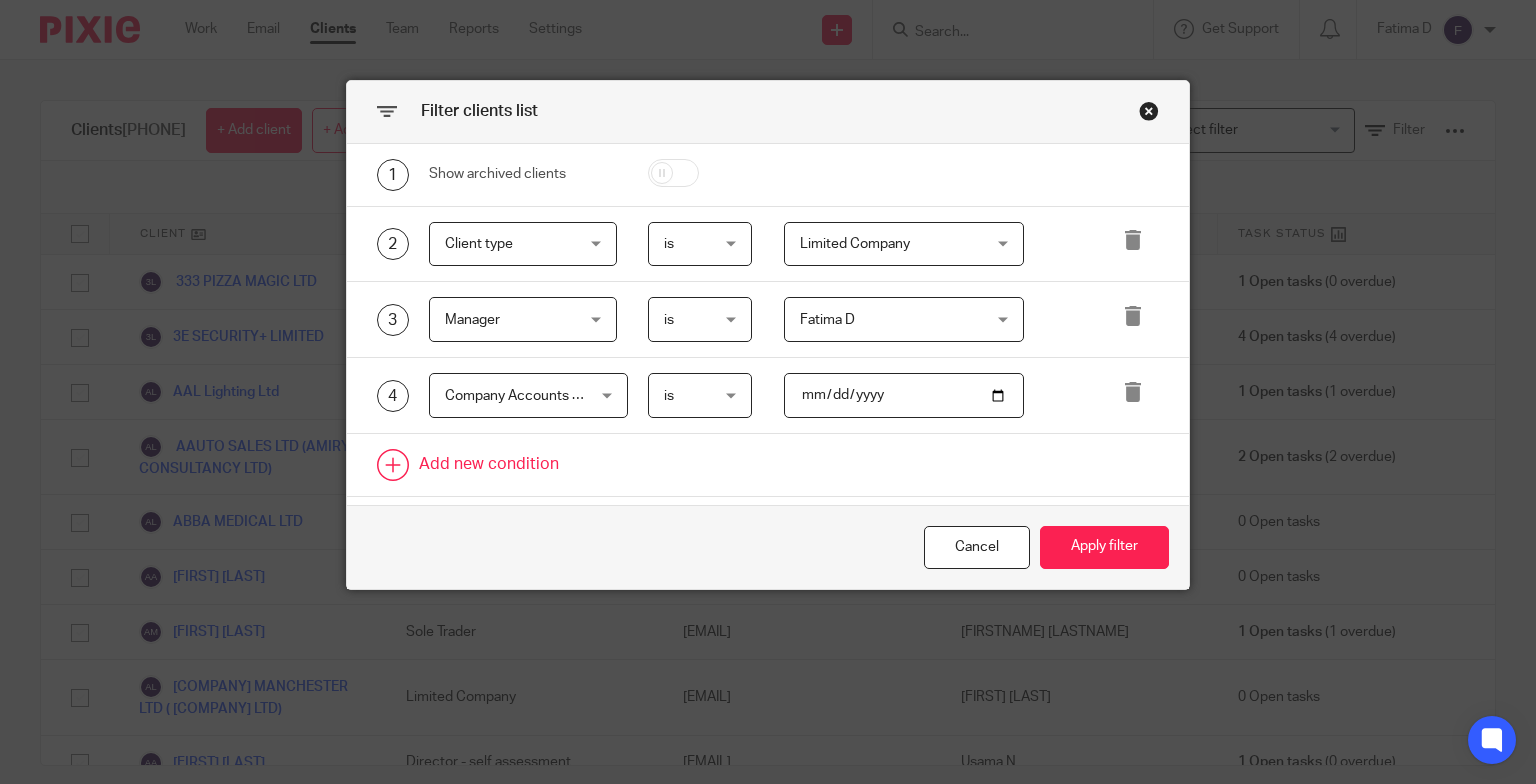 click at bounding box center (768, 465) 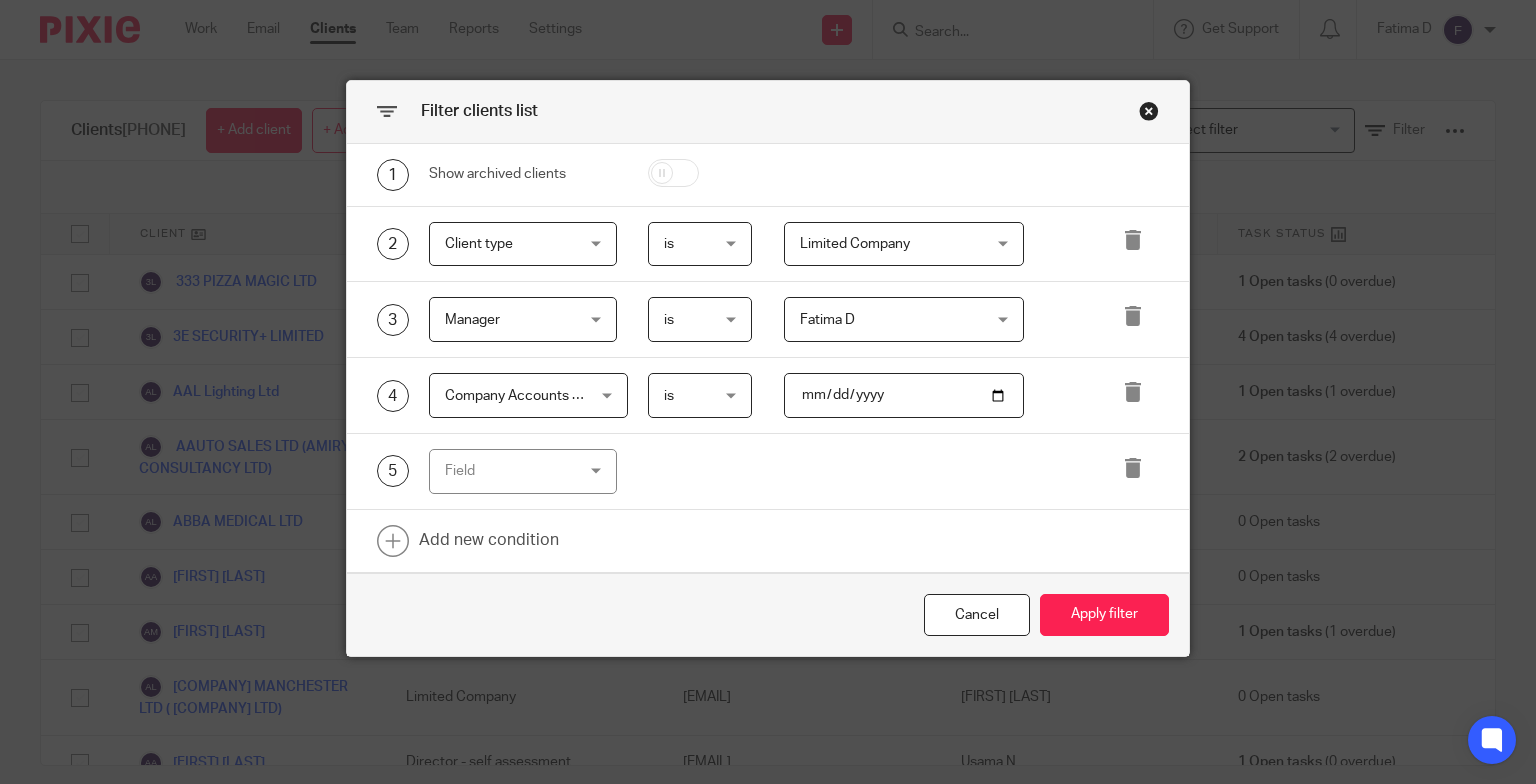 click on "Field" at bounding box center (523, 471) 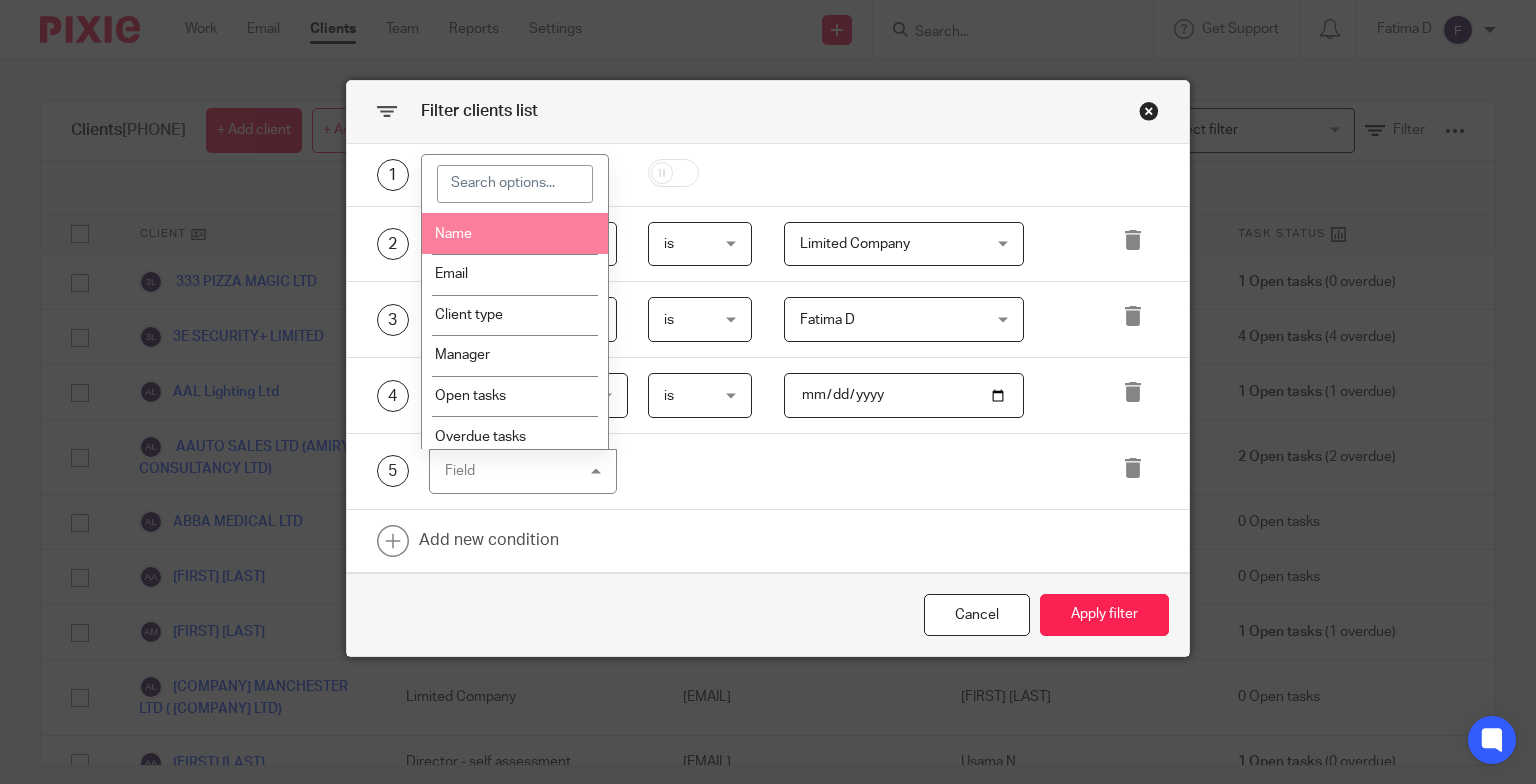 click at bounding box center (515, 184) 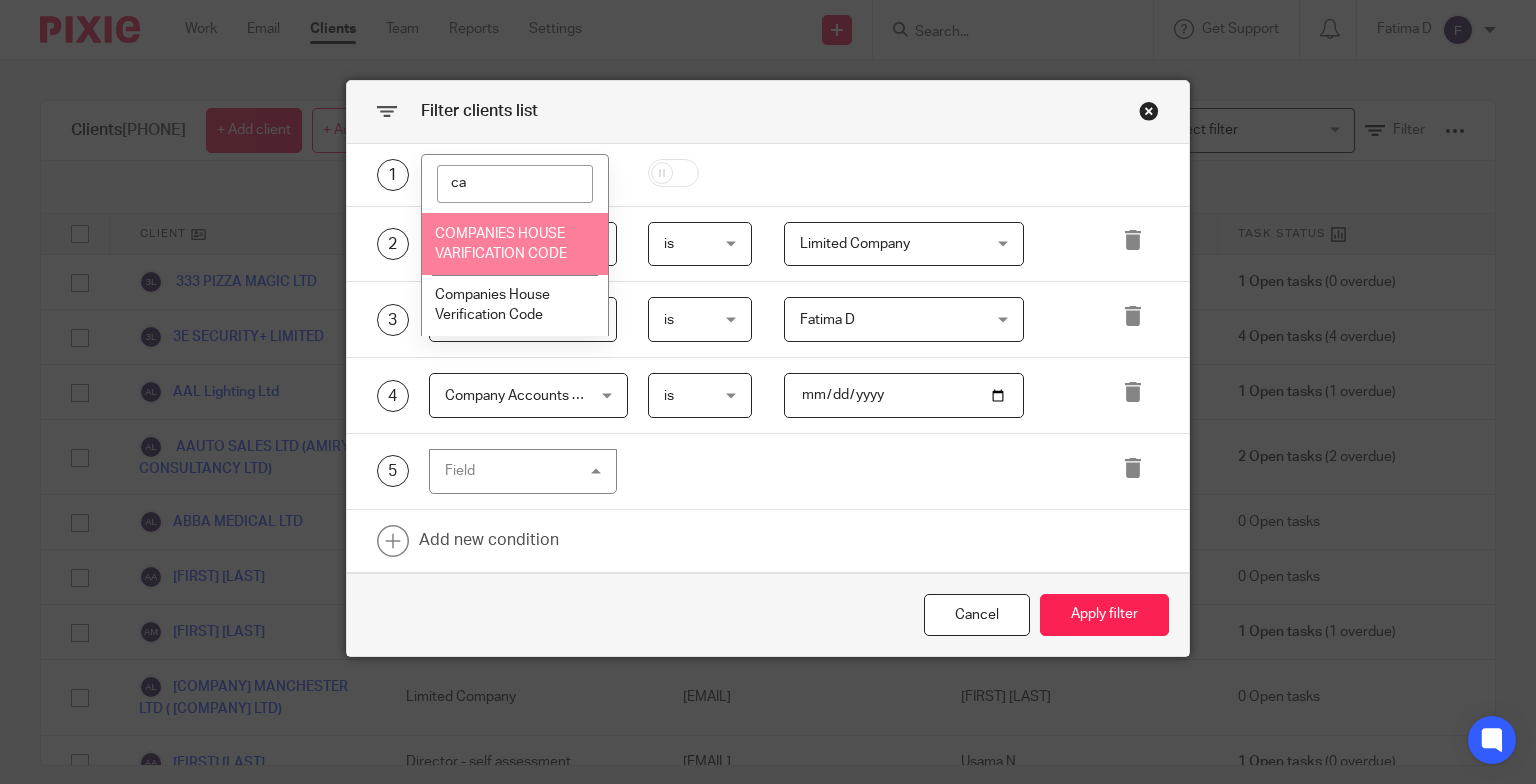 type on "c" 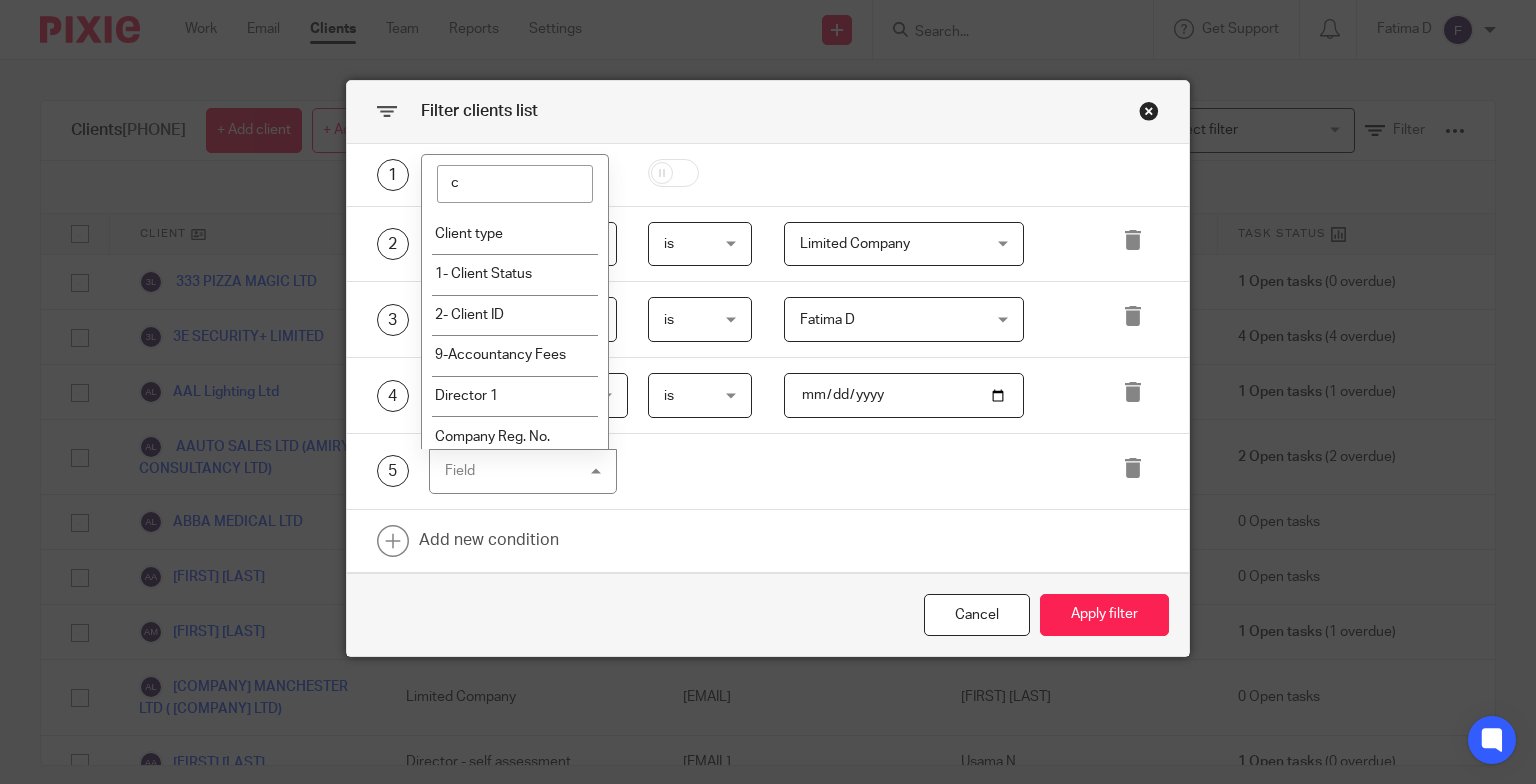 type 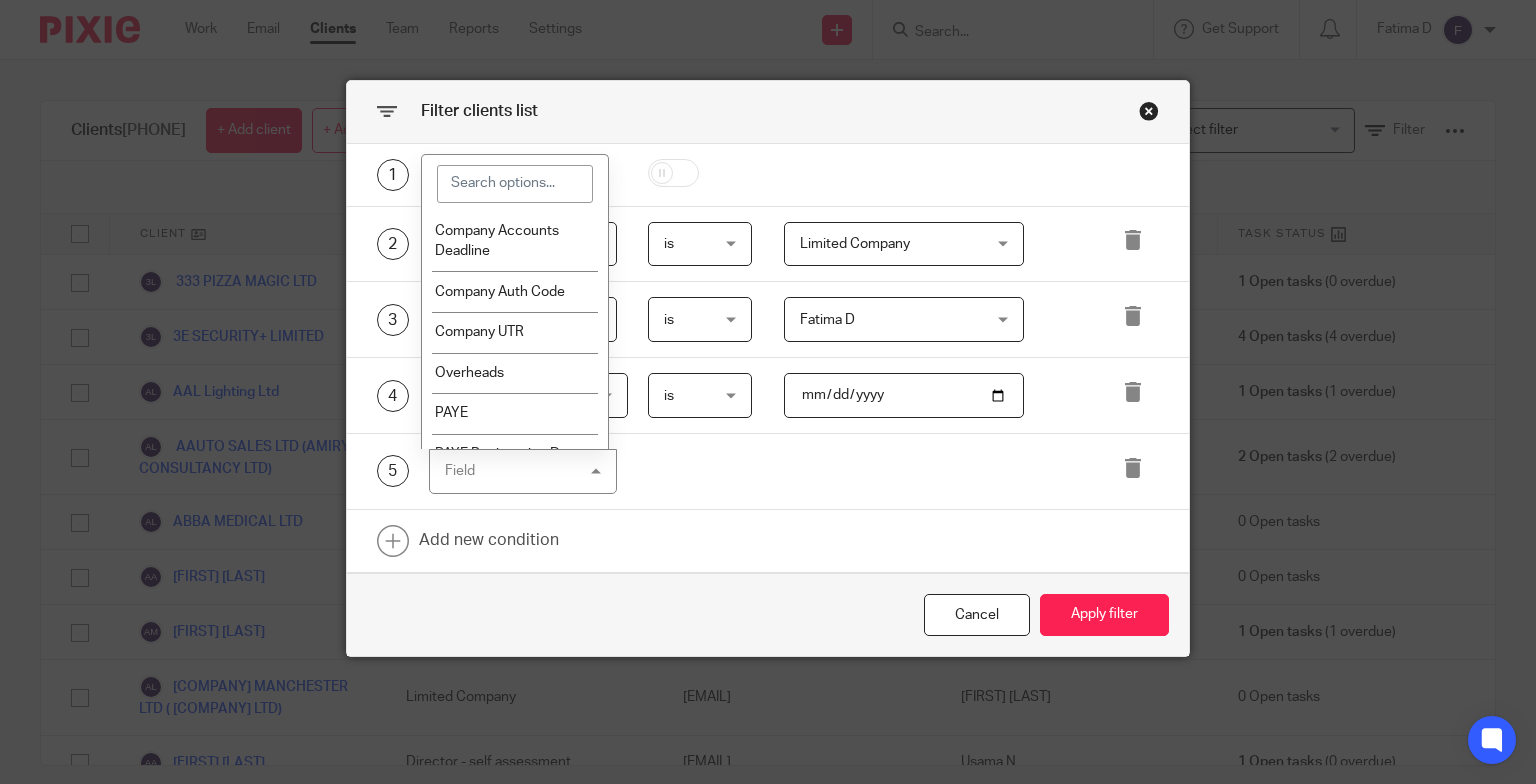 scroll, scrollTop: 700, scrollLeft: 0, axis: vertical 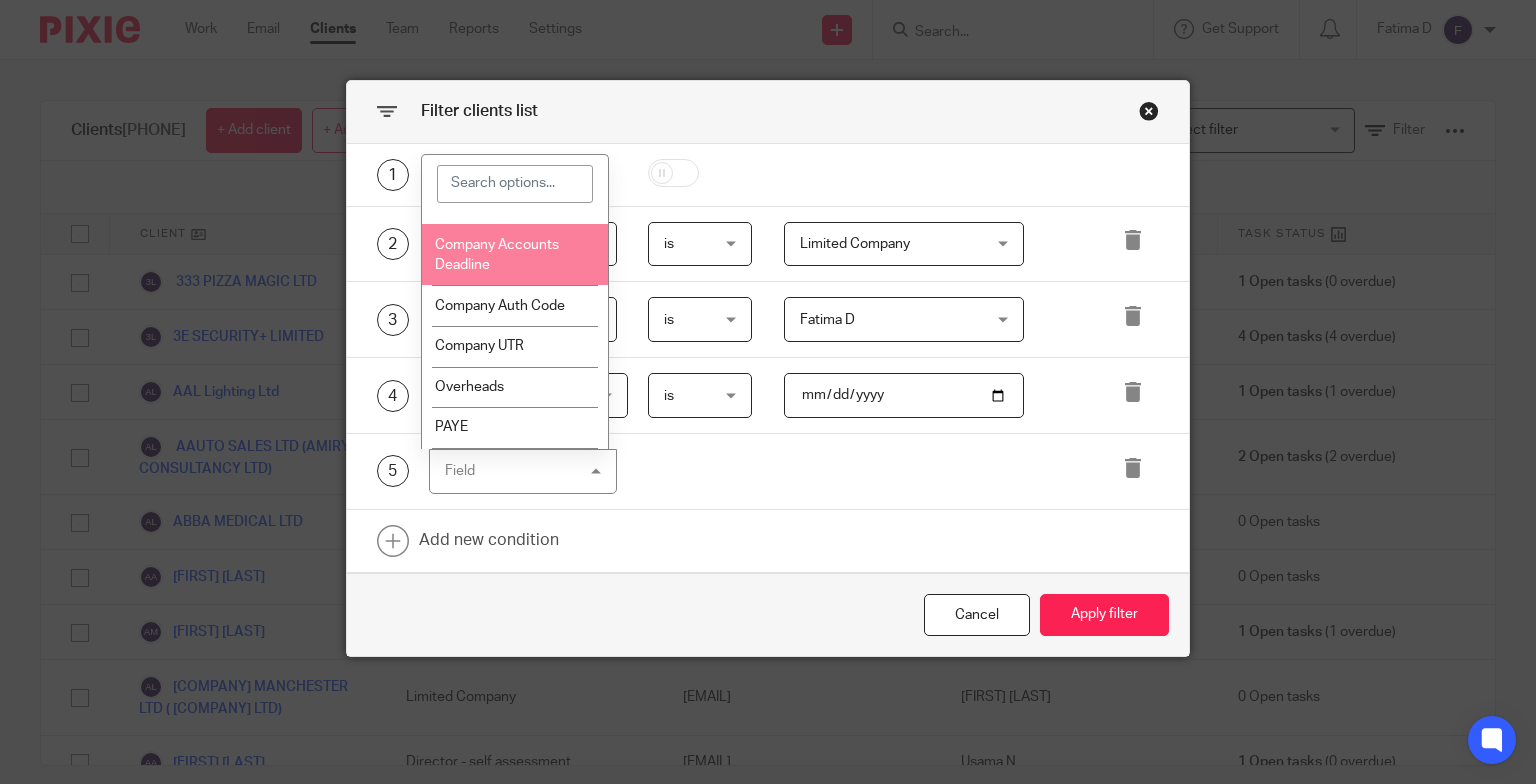 click on "Company Accounts Deadline" at bounding box center [515, 254] 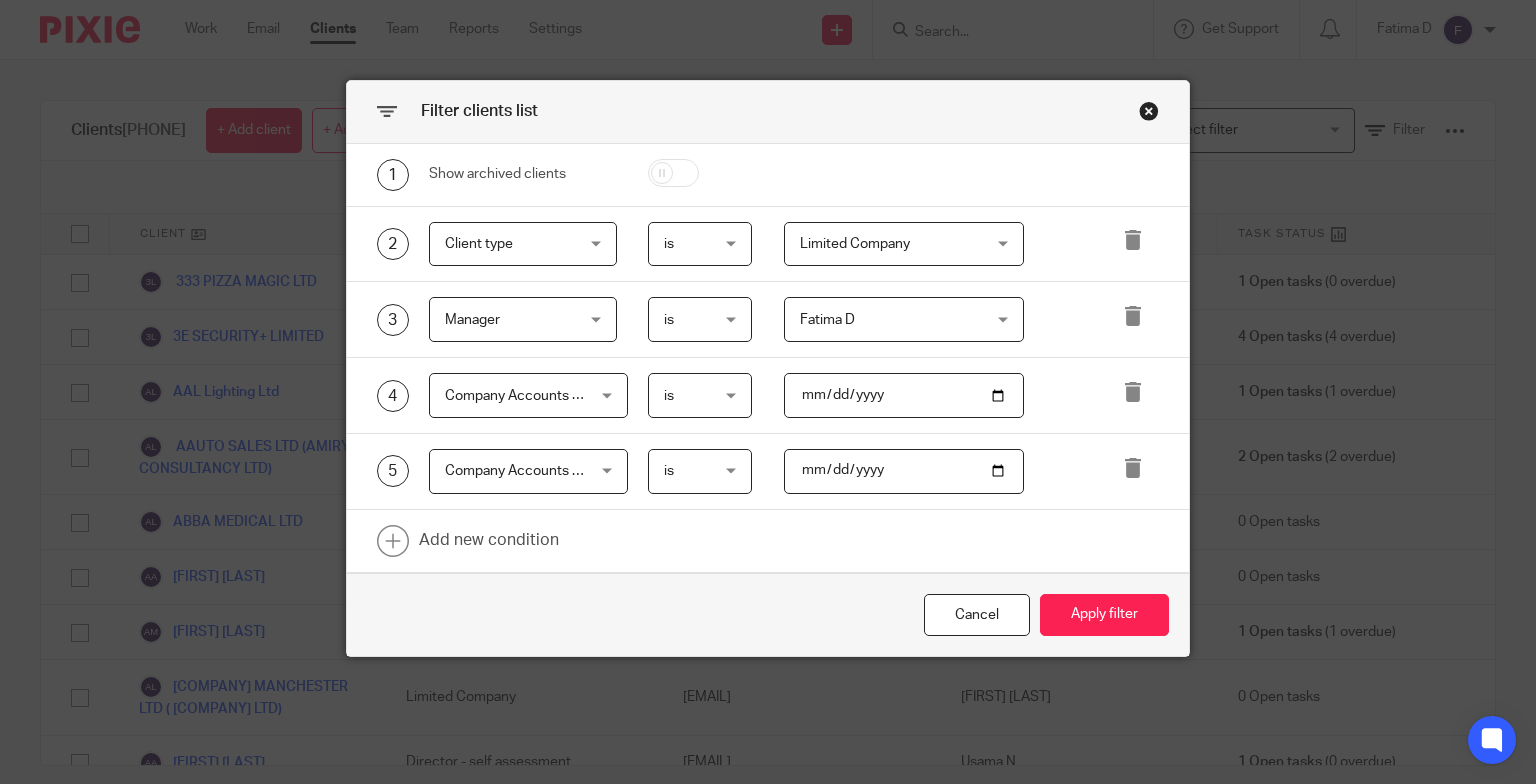 click on "Company Accounts Deadline" at bounding box center (536, 471) 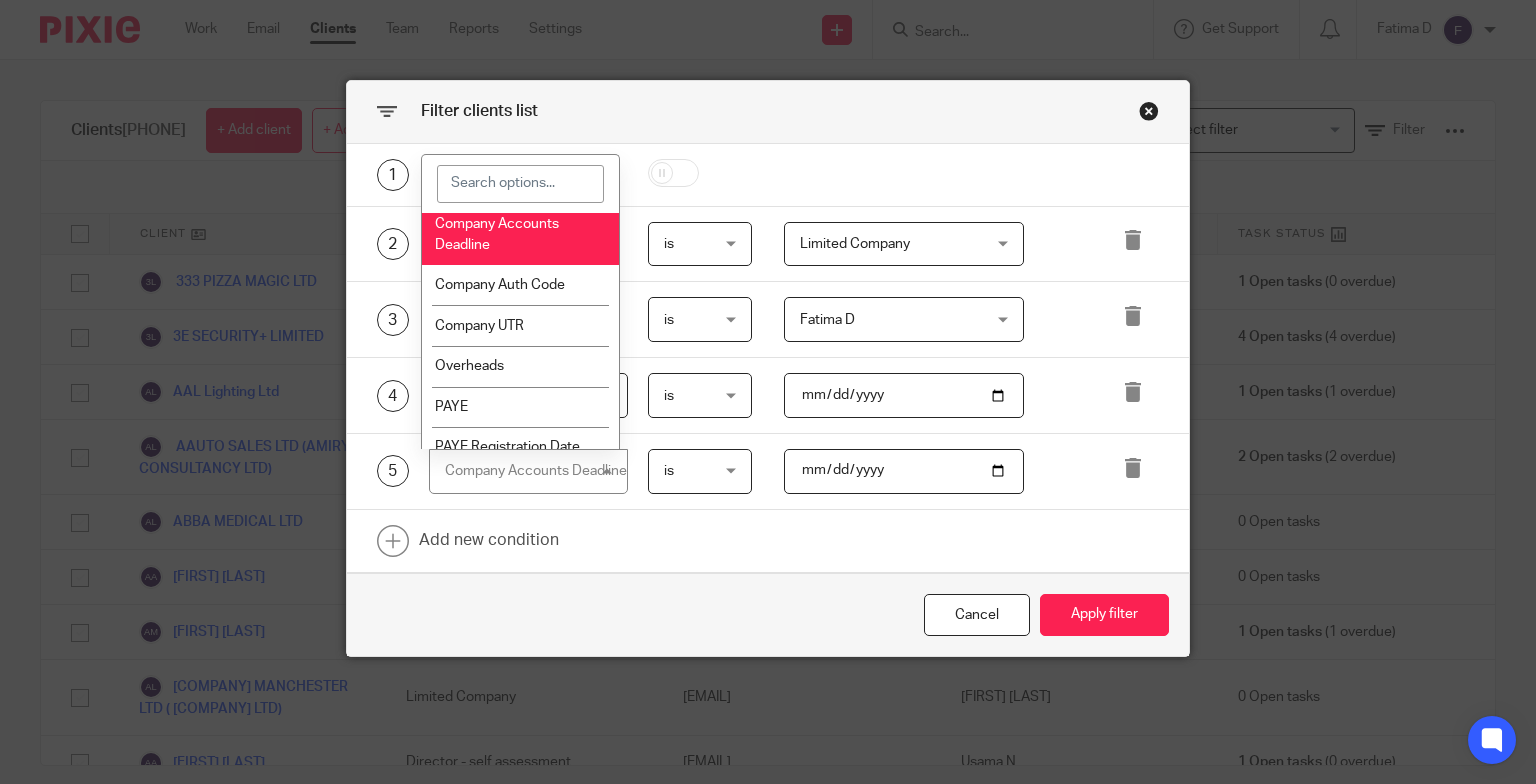 click on "Company Accounts Deadline" at bounding box center (536, 471) 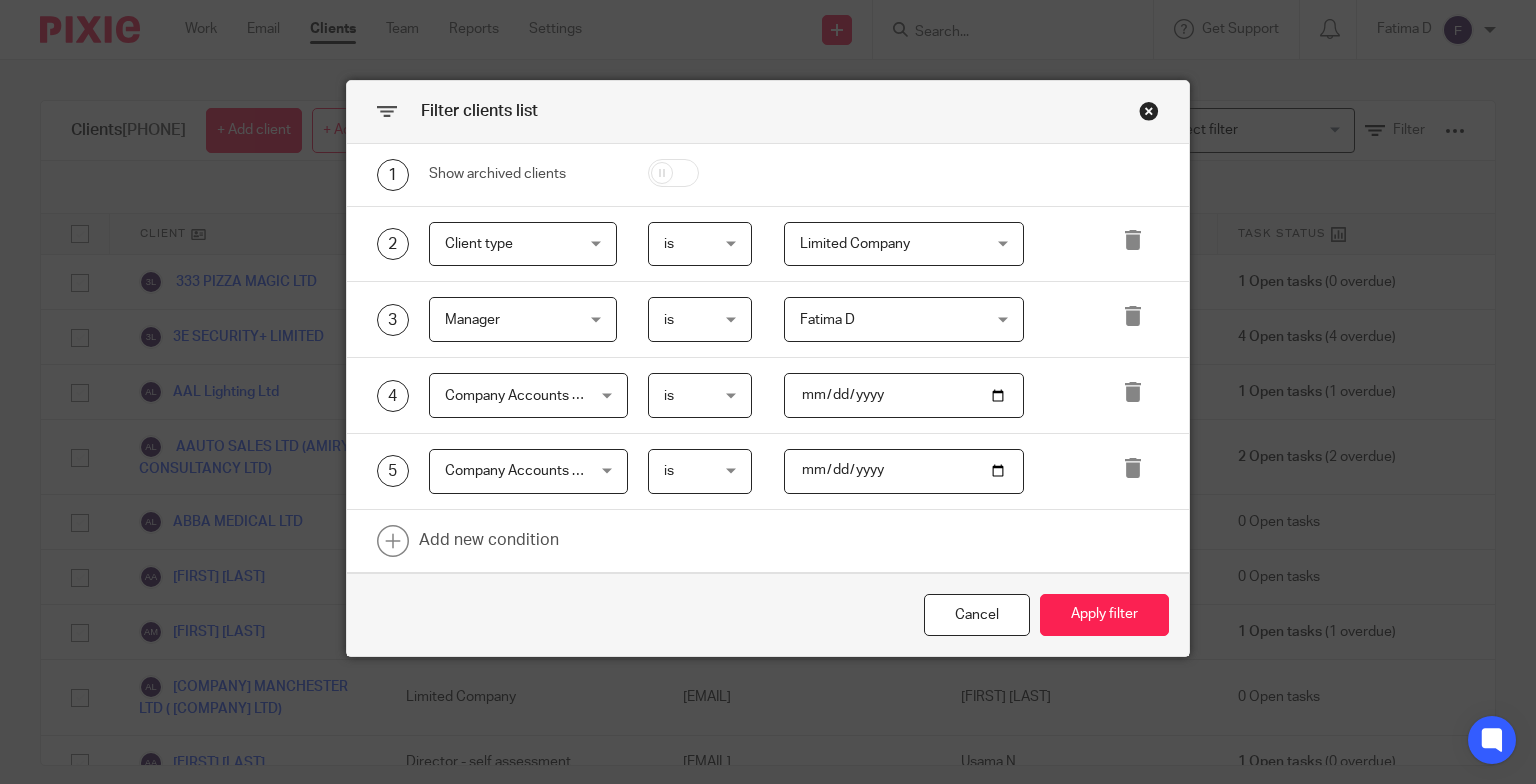 click on "Company Accounts Deadline" at bounding box center [518, 395] 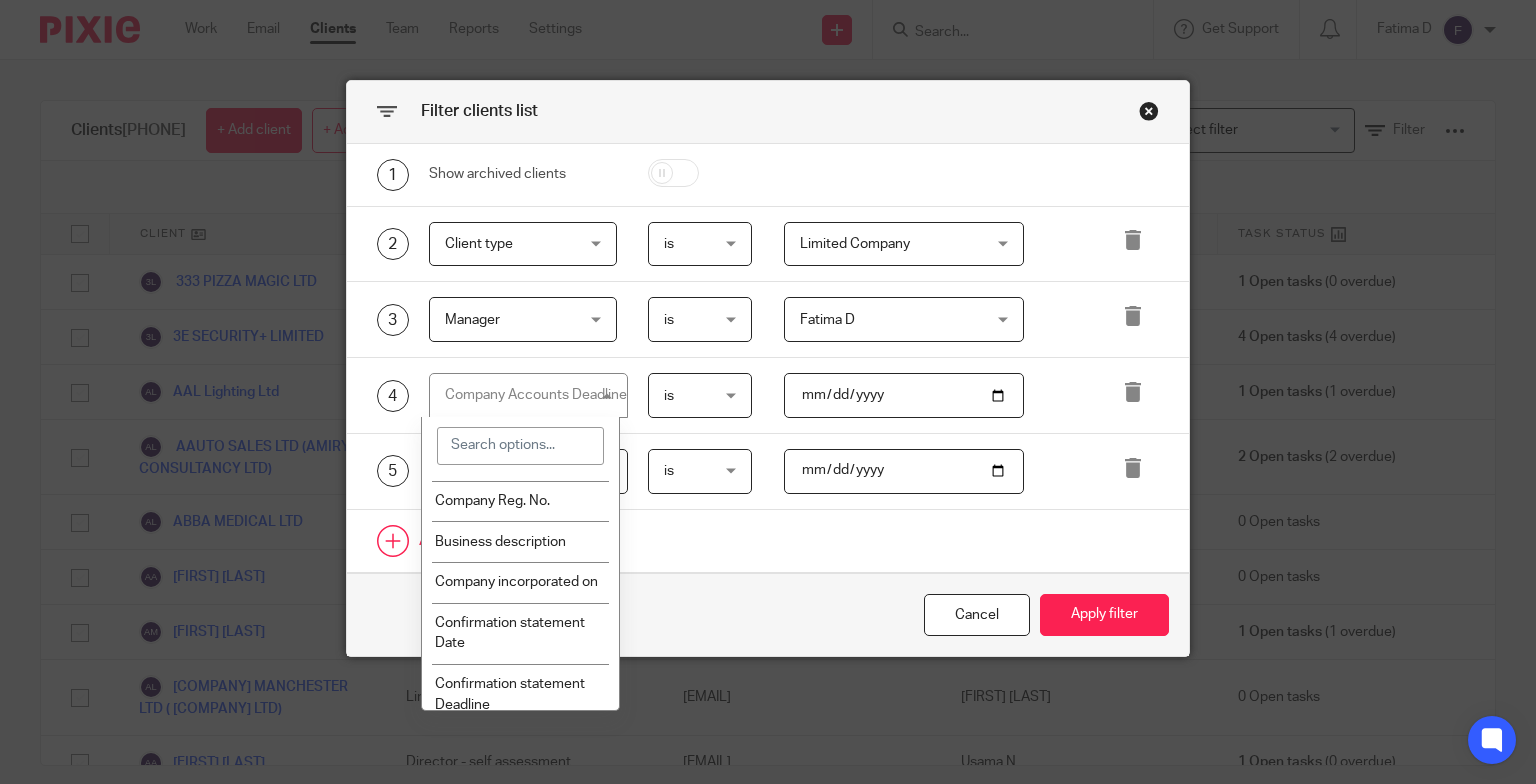 click at bounding box center (768, 541) 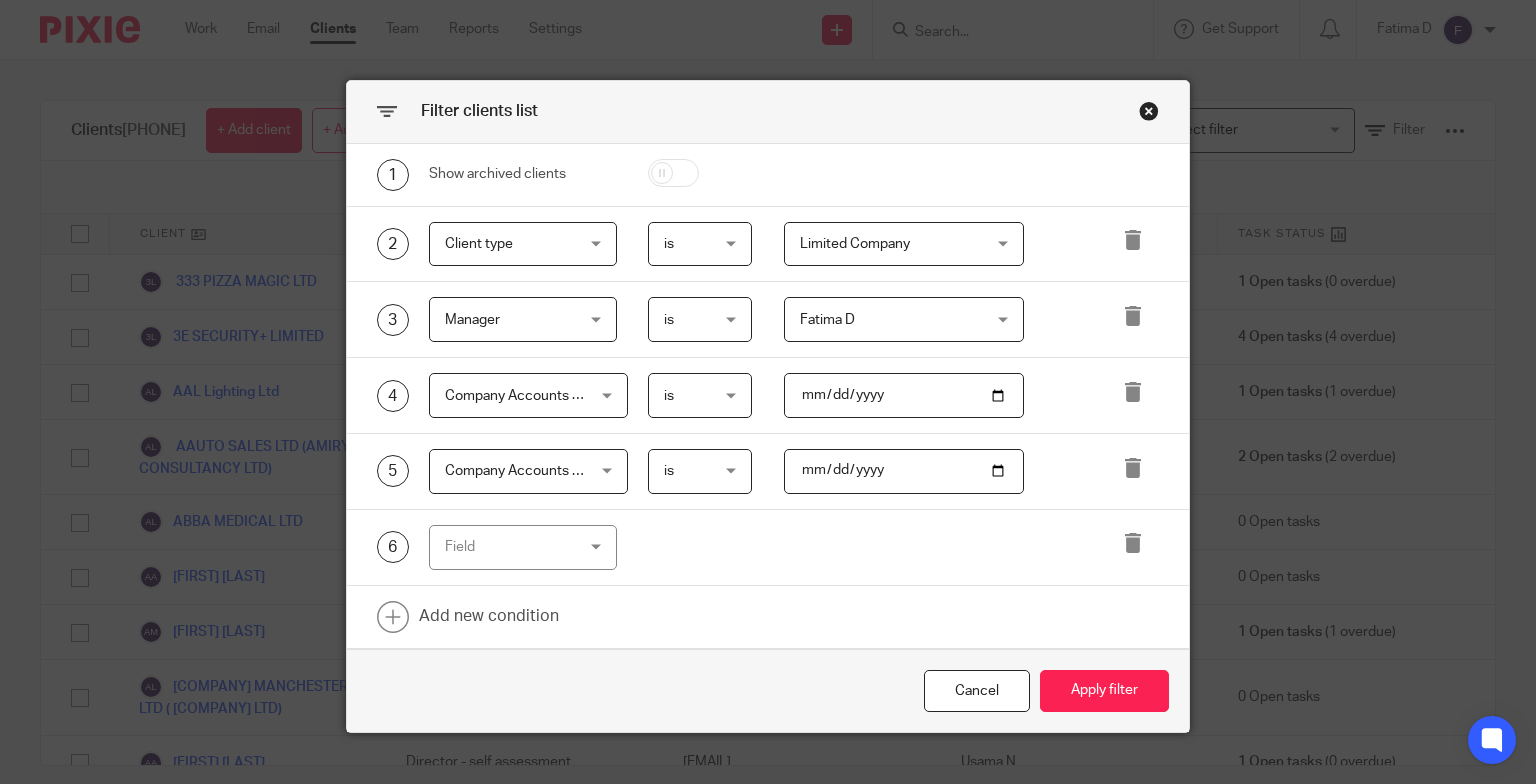 click on "is
is" at bounding box center (700, 395) 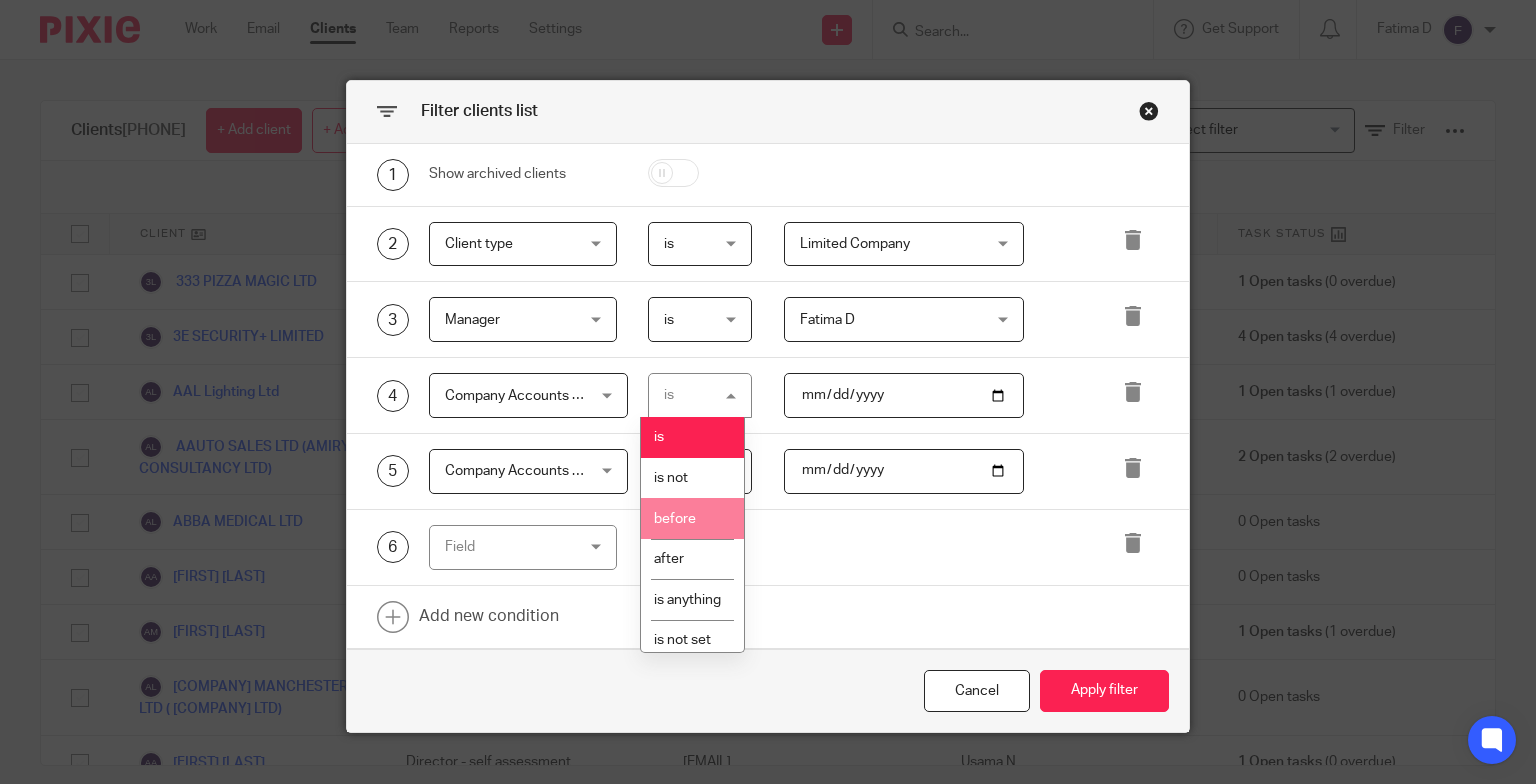 click on "before" at bounding box center (675, 519) 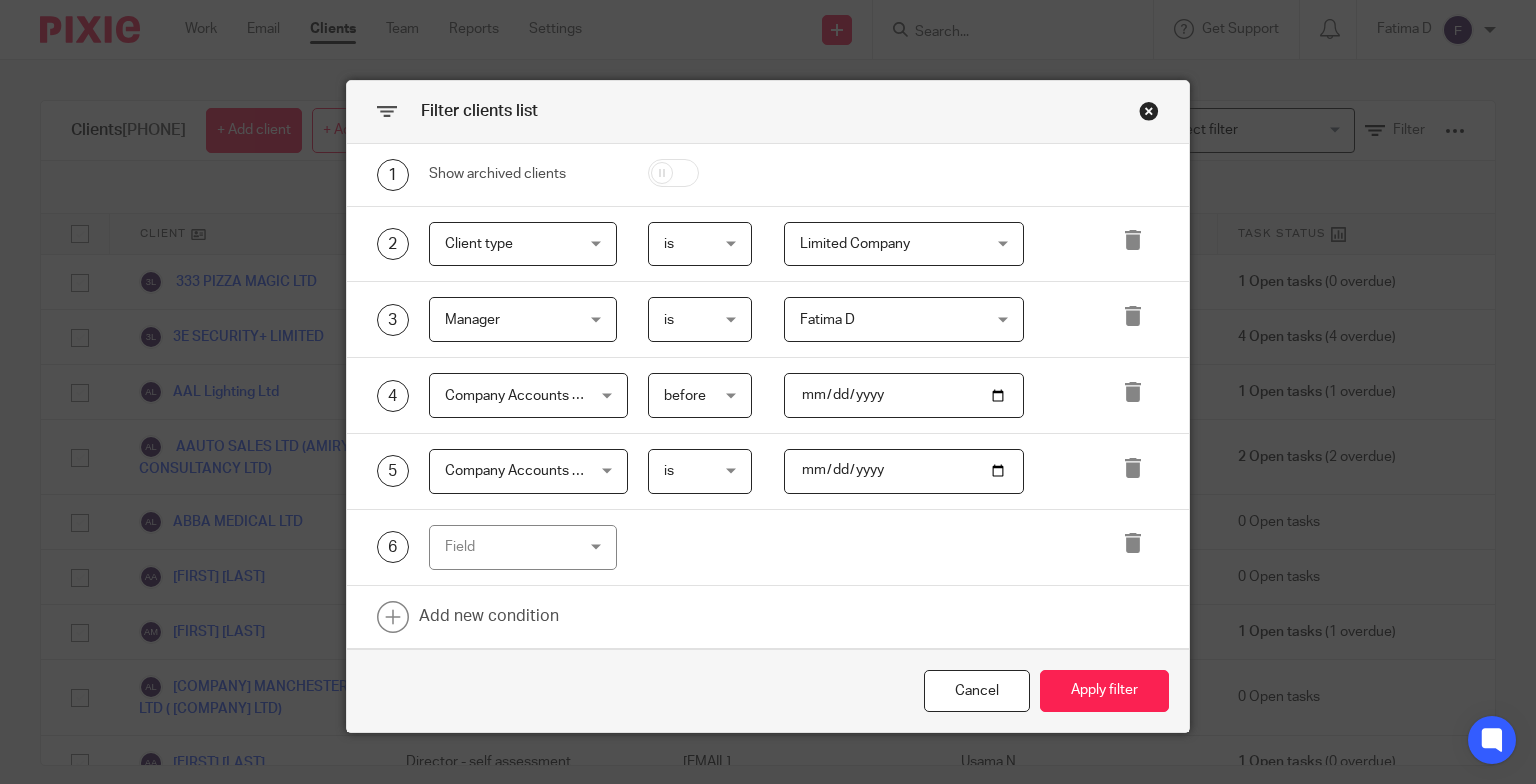 click on "is
is" at bounding box center (700, 471) 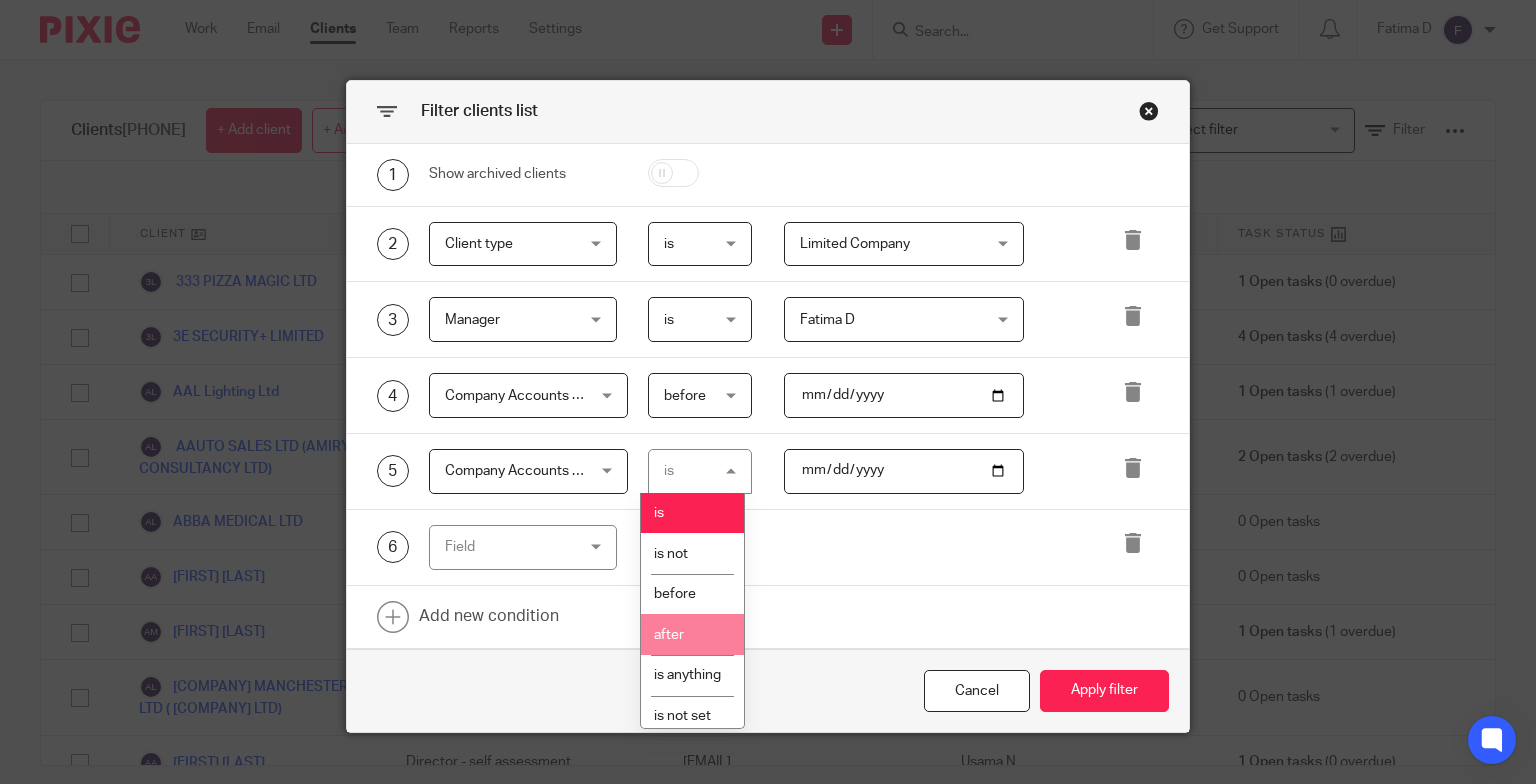 click on "after" at bounding box center [669, 635] 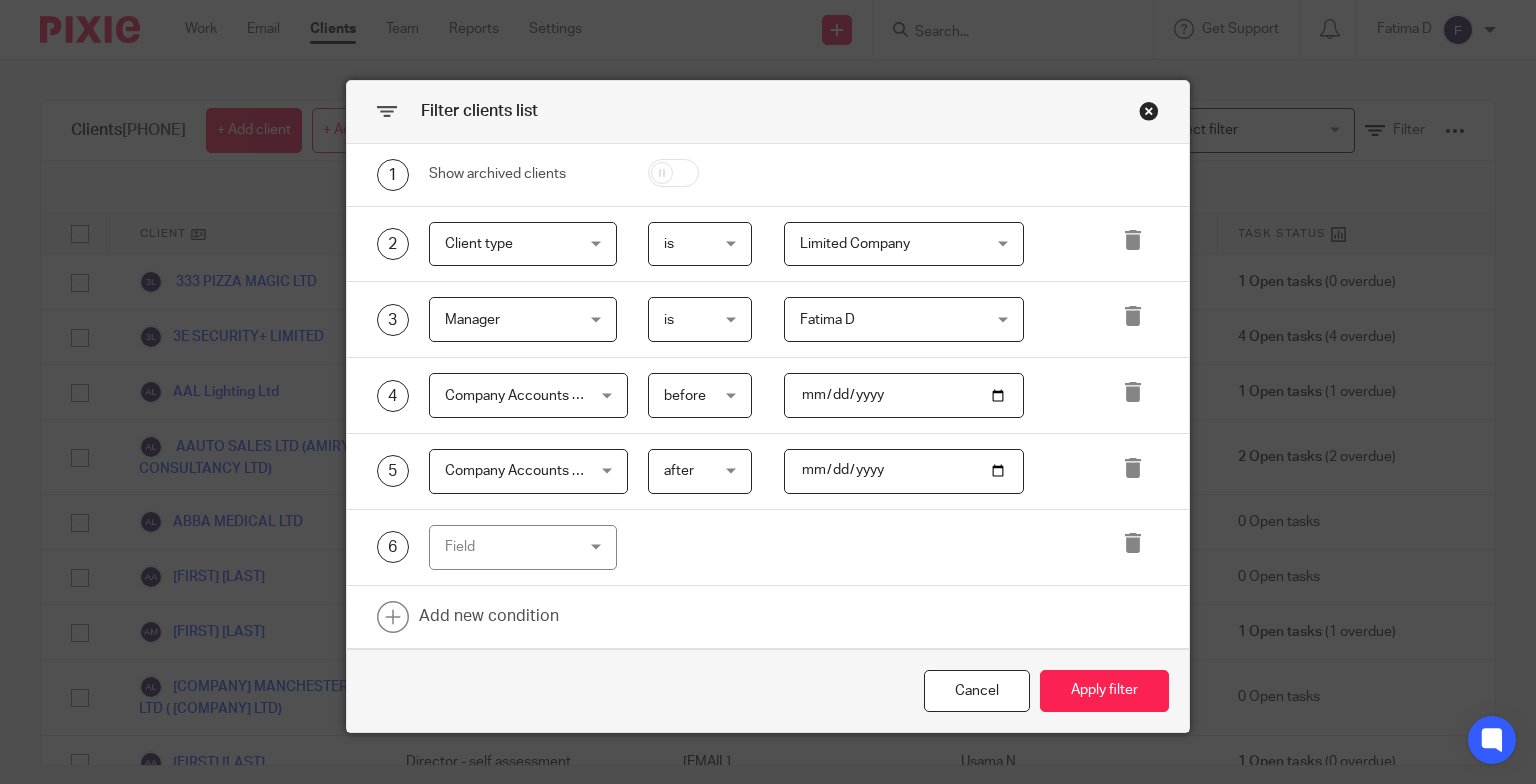 click at bounding box center [904, 395] 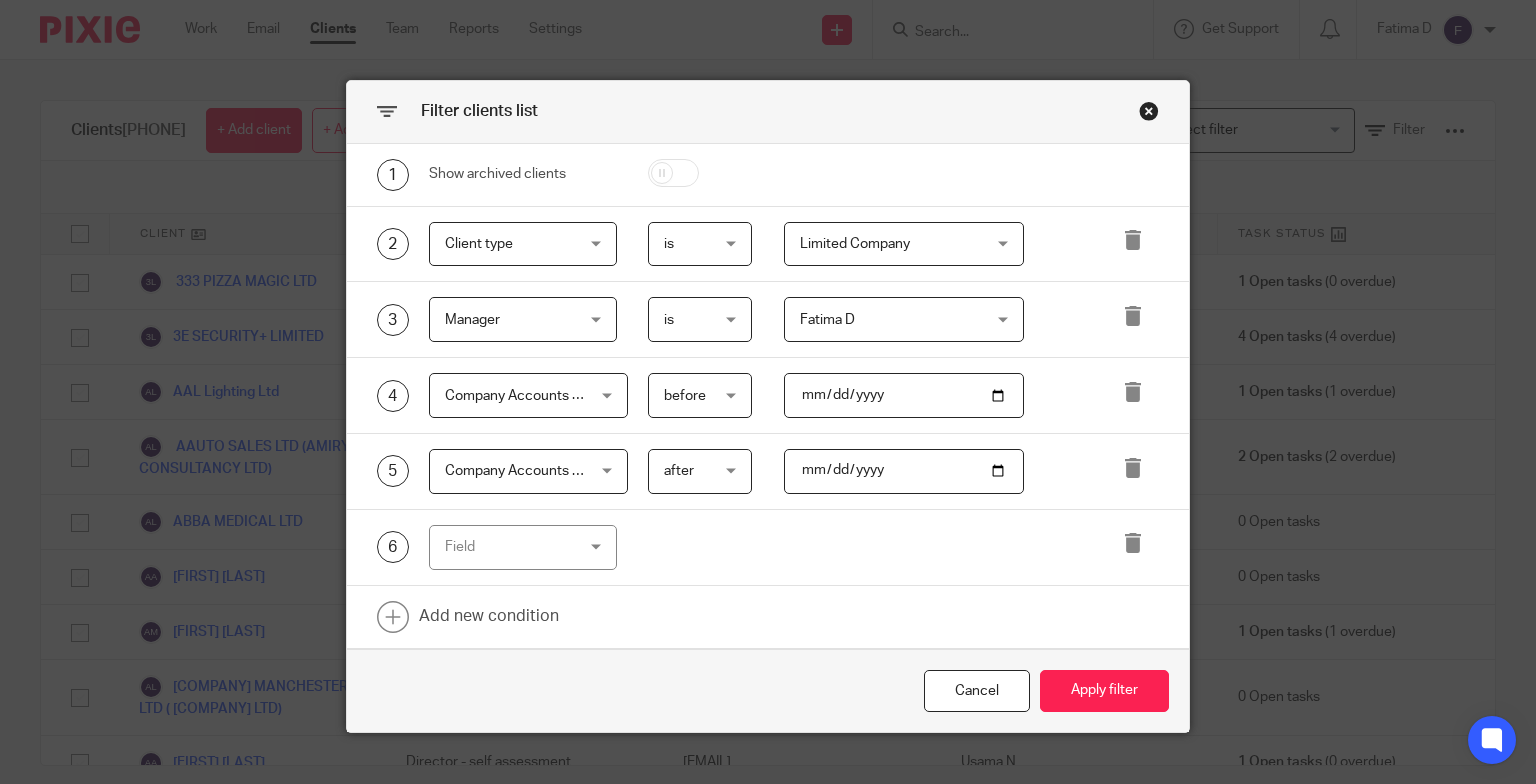 type on "2025-08-01" 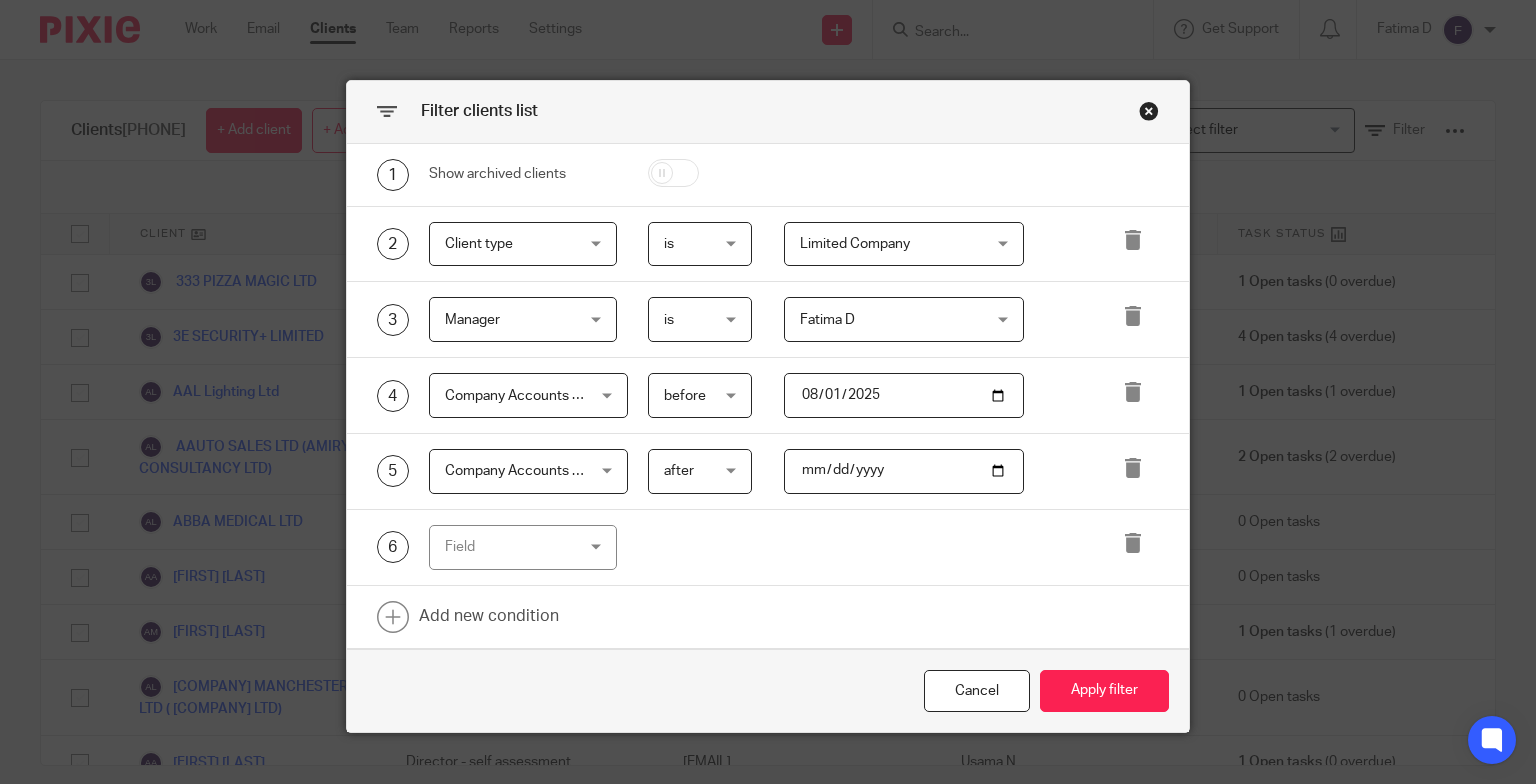 click at bounding box center (904, 471) 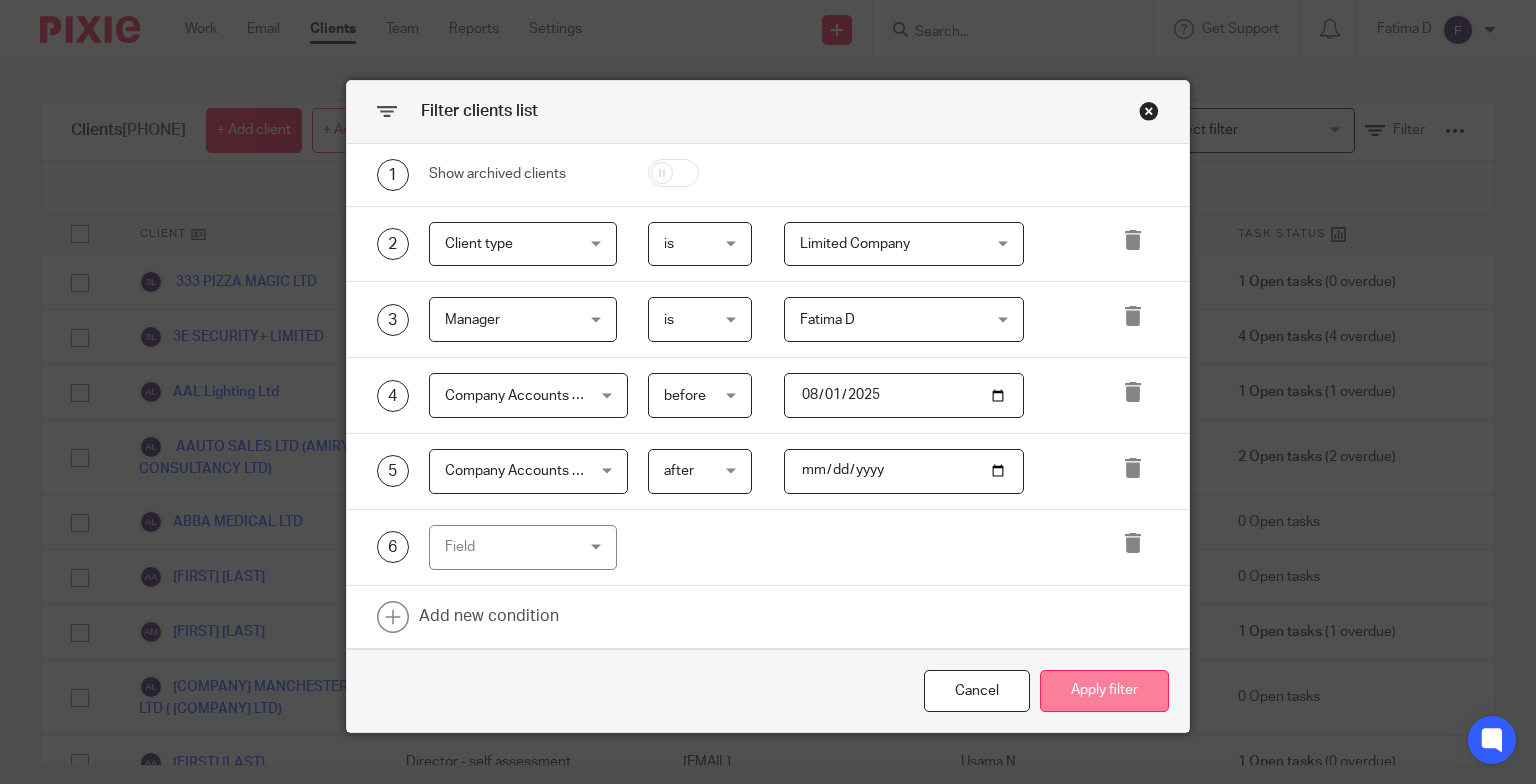 click on "Apply filter" at bounding box center (1104, 691) 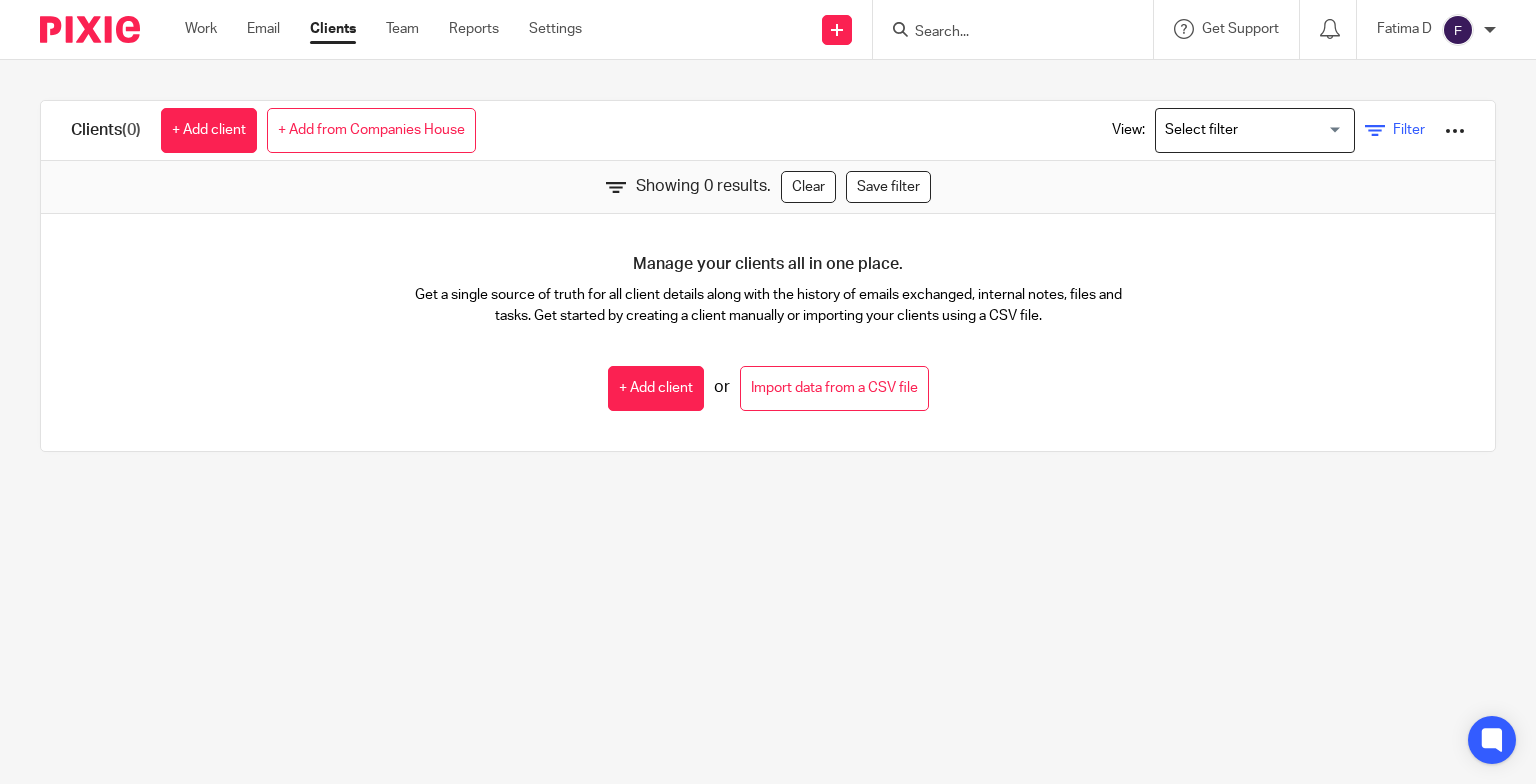 click at bounding box center (1375, 131) 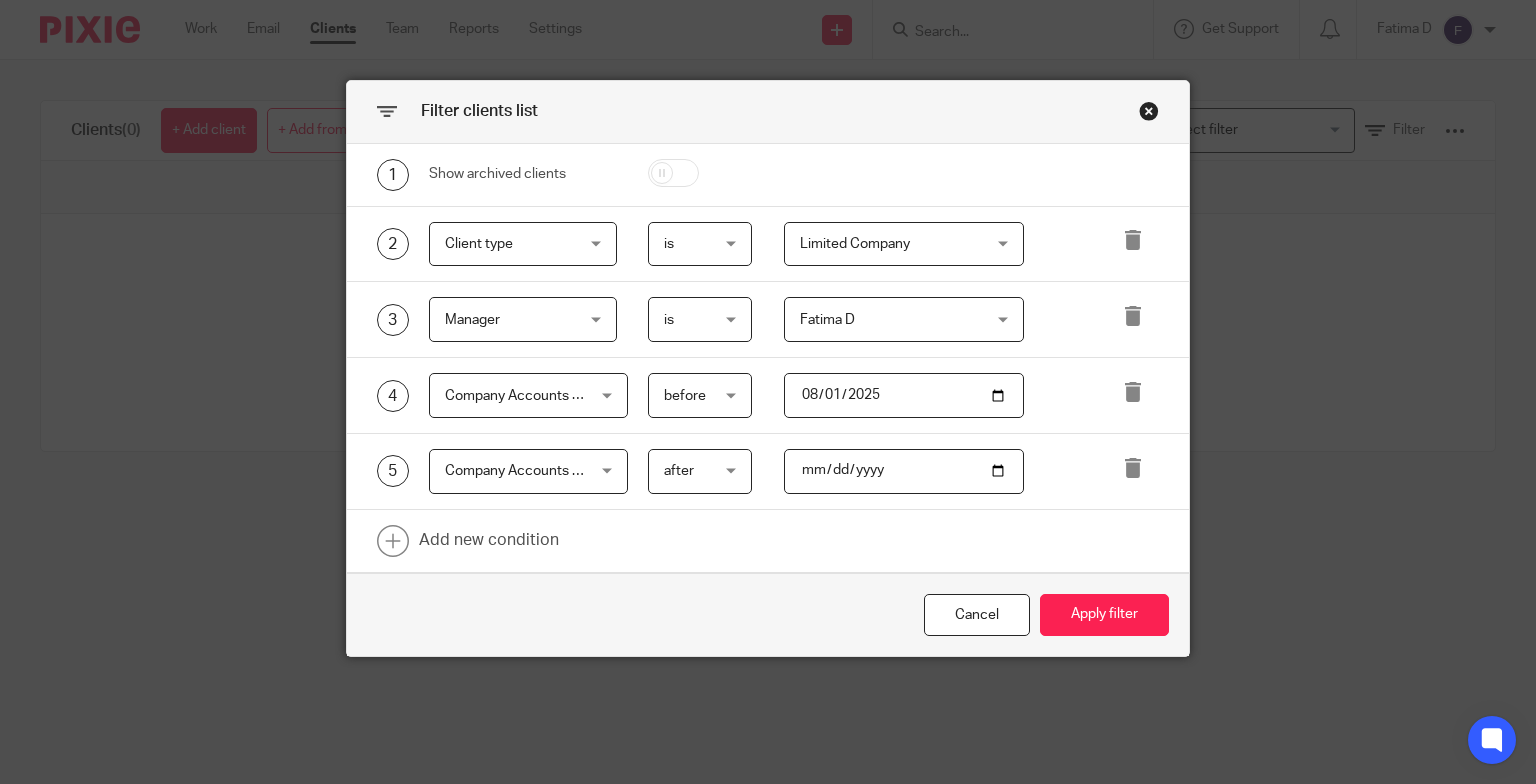 click on "2025-08-01" at bounding box center (904, 395) 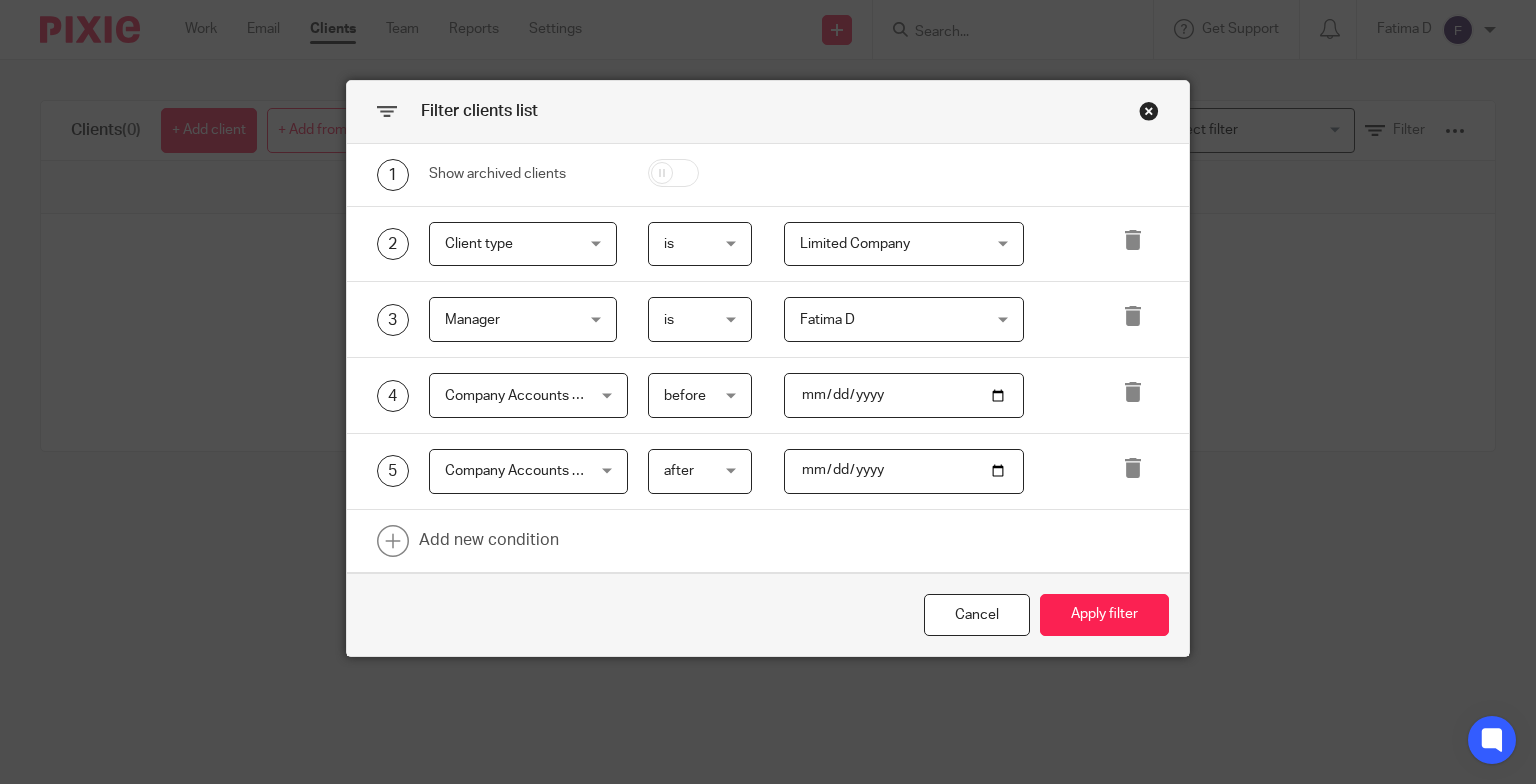 type on "[DATE]" 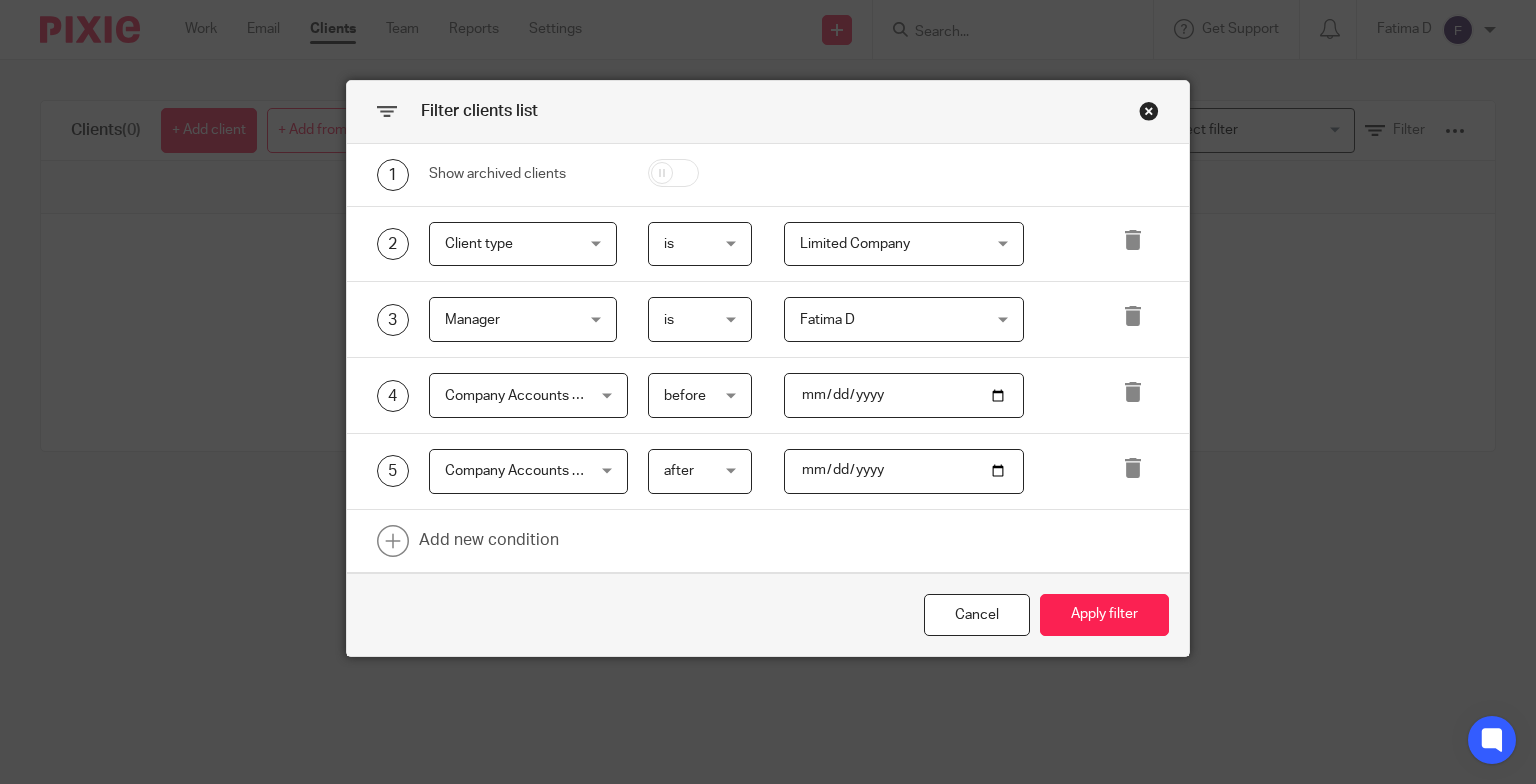 click on "[DATE]" at bounding box center [904, 471] 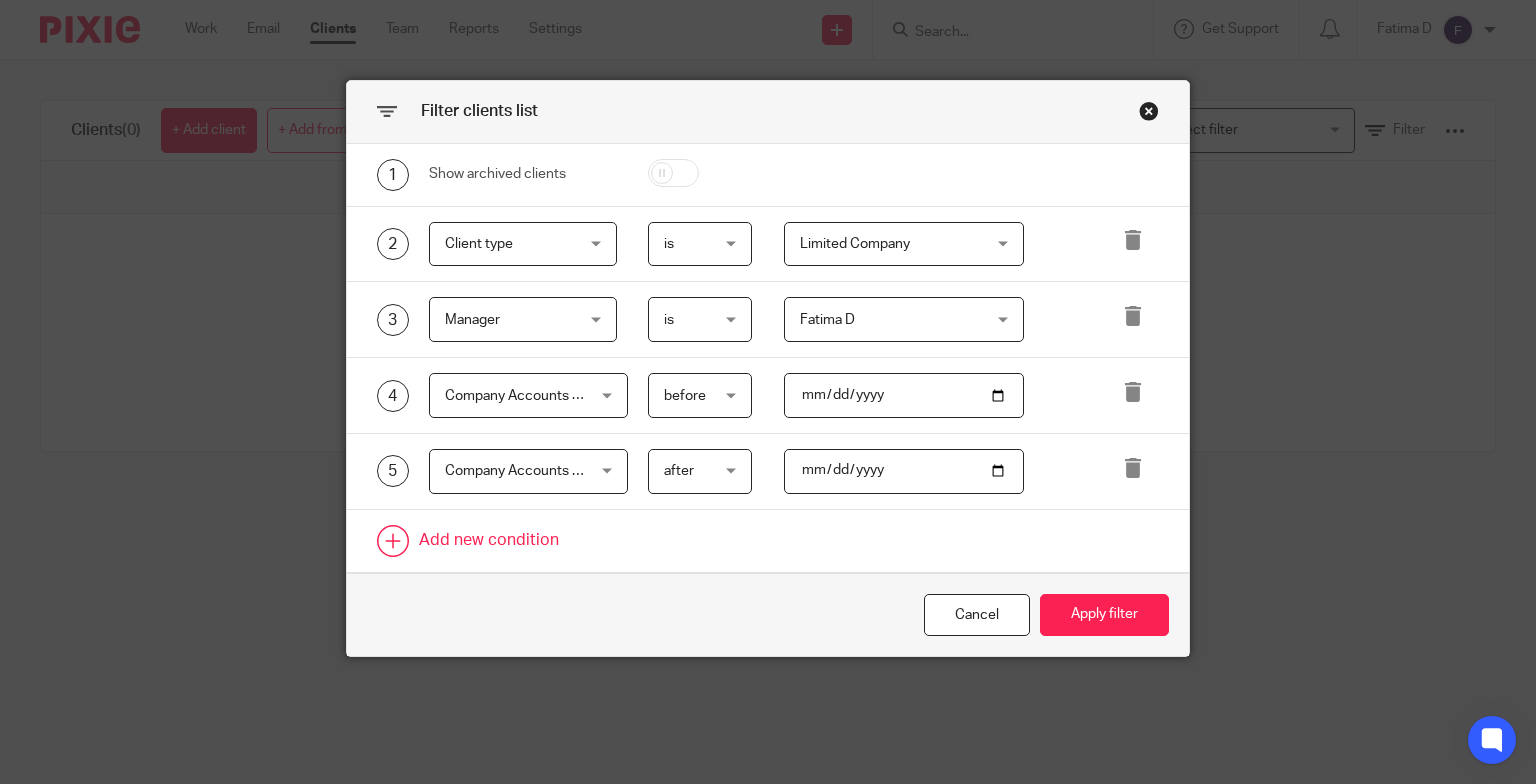 click at bounding box center [768, 541] 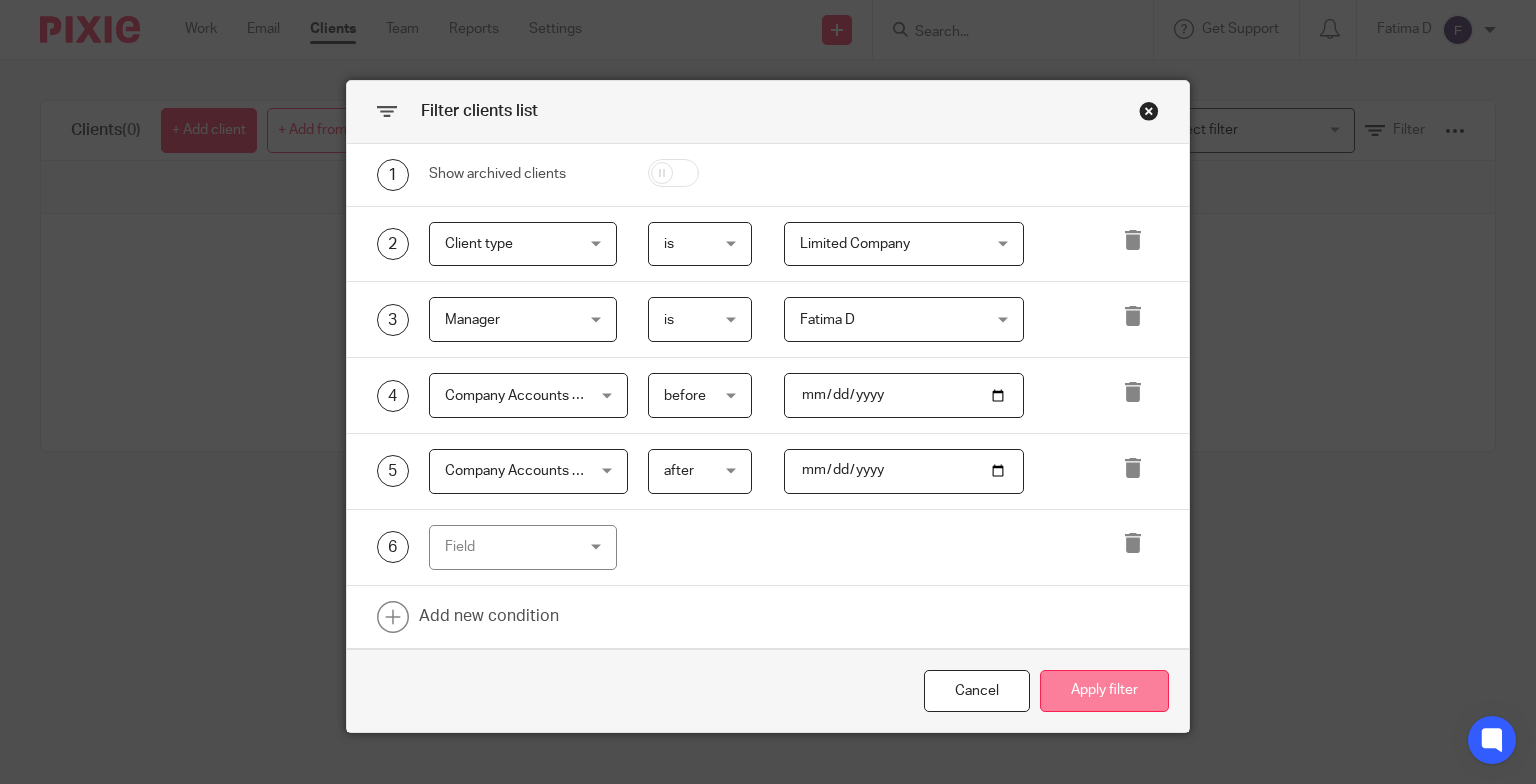 click on "Apply filter" at bounding box center [1104, 691] 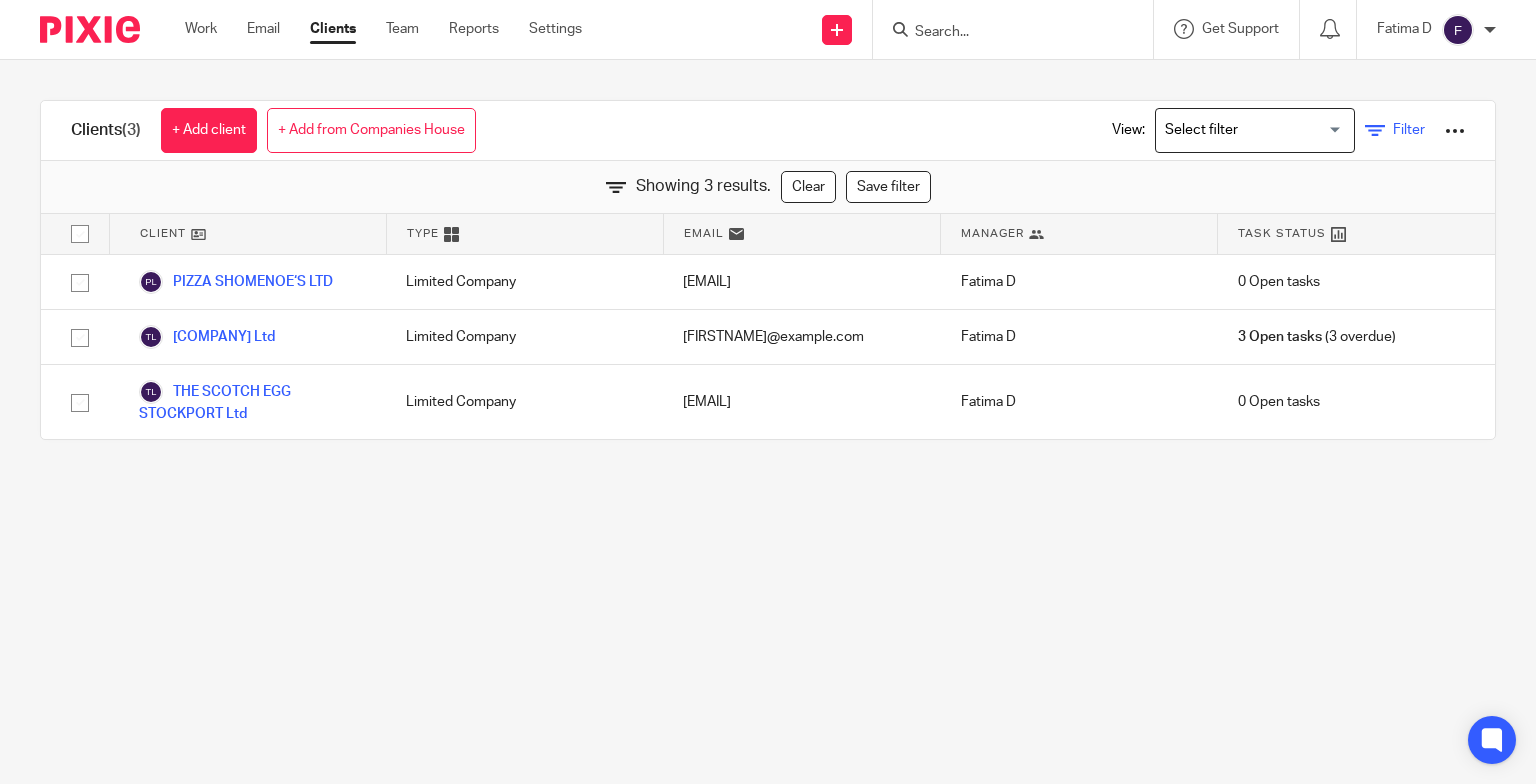 click at bounding box center [1375, 131] 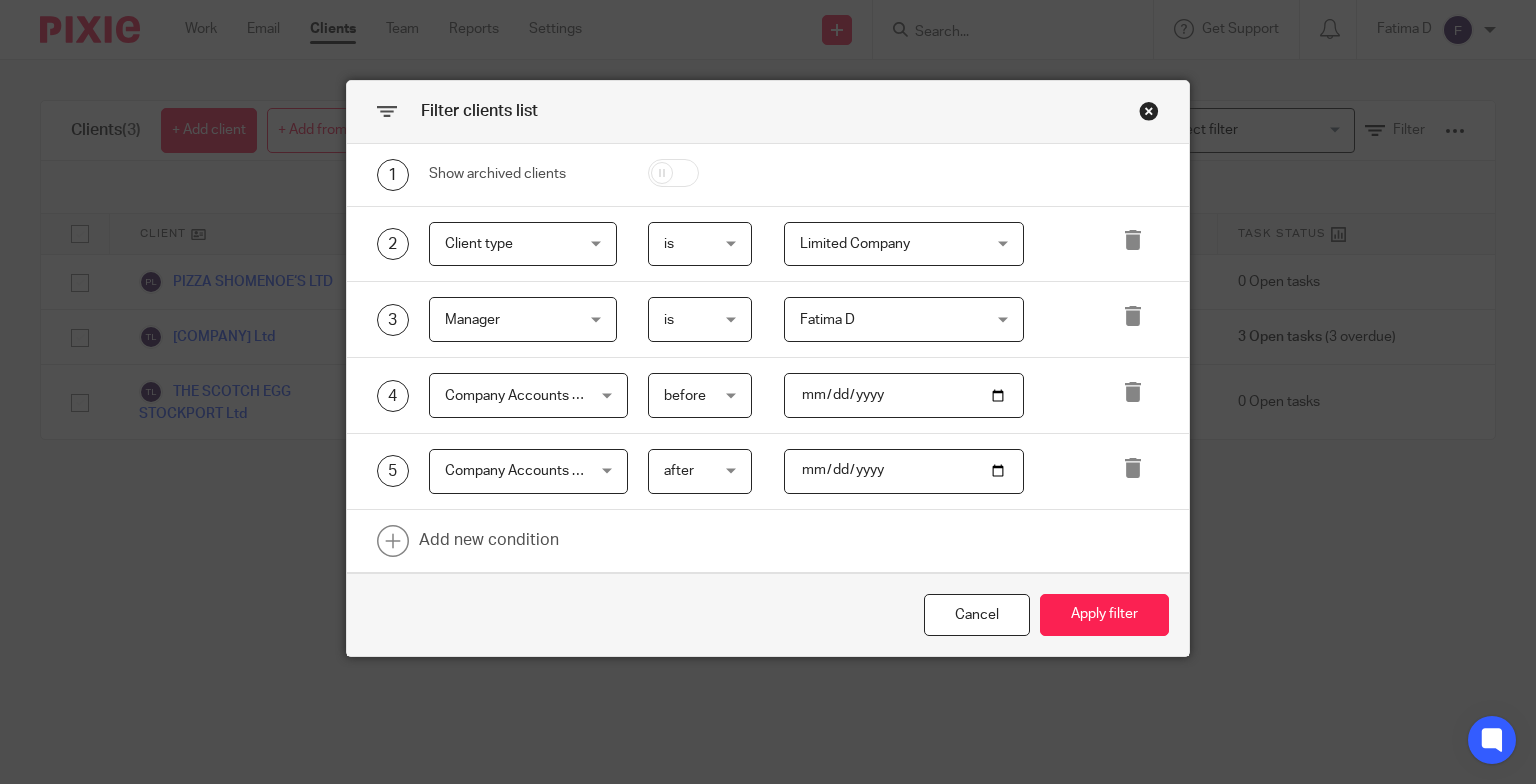 click on "[DATE]" at bounding box center (904, 395) 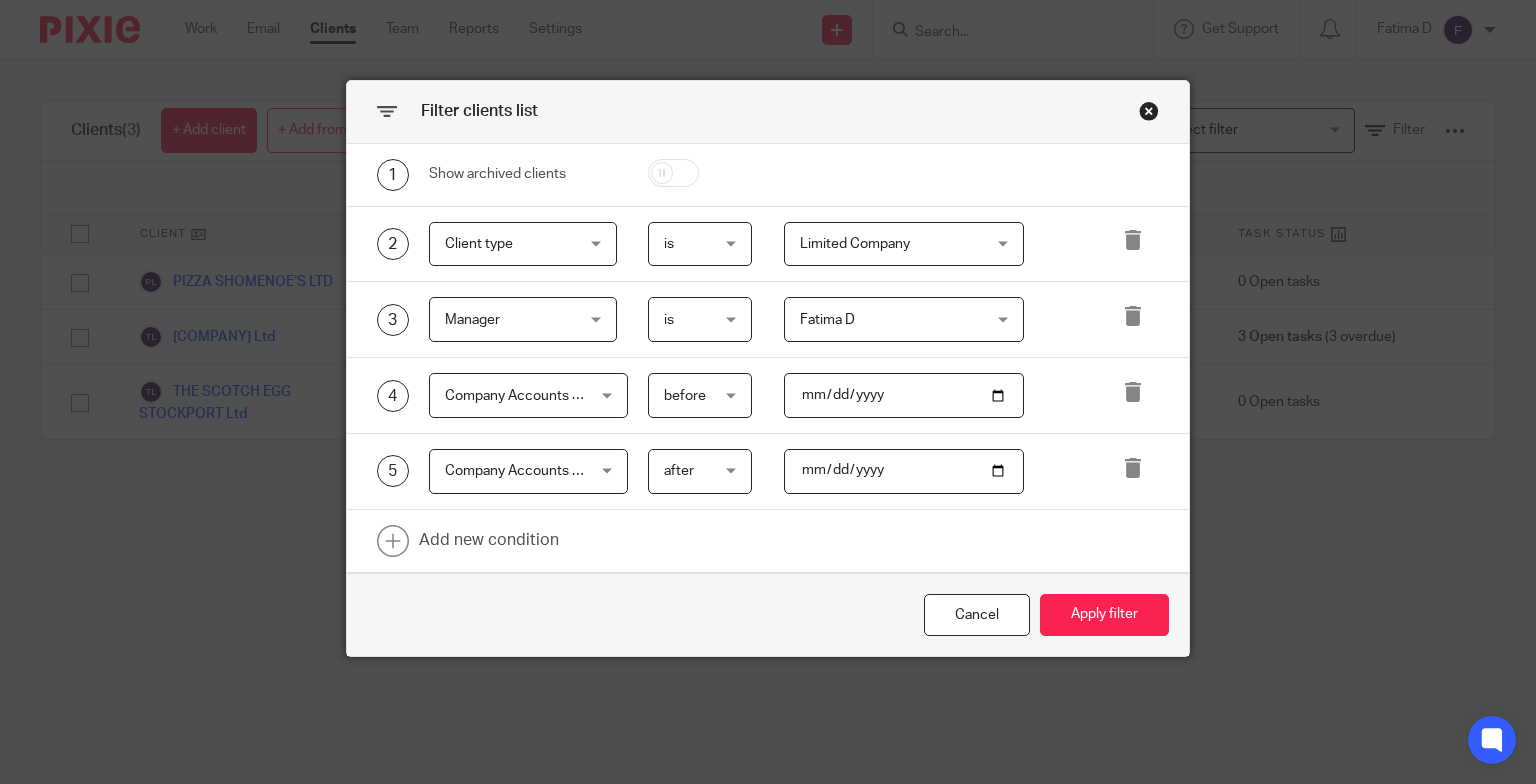 click on "[DATE]" at bounding box center (904, 471) 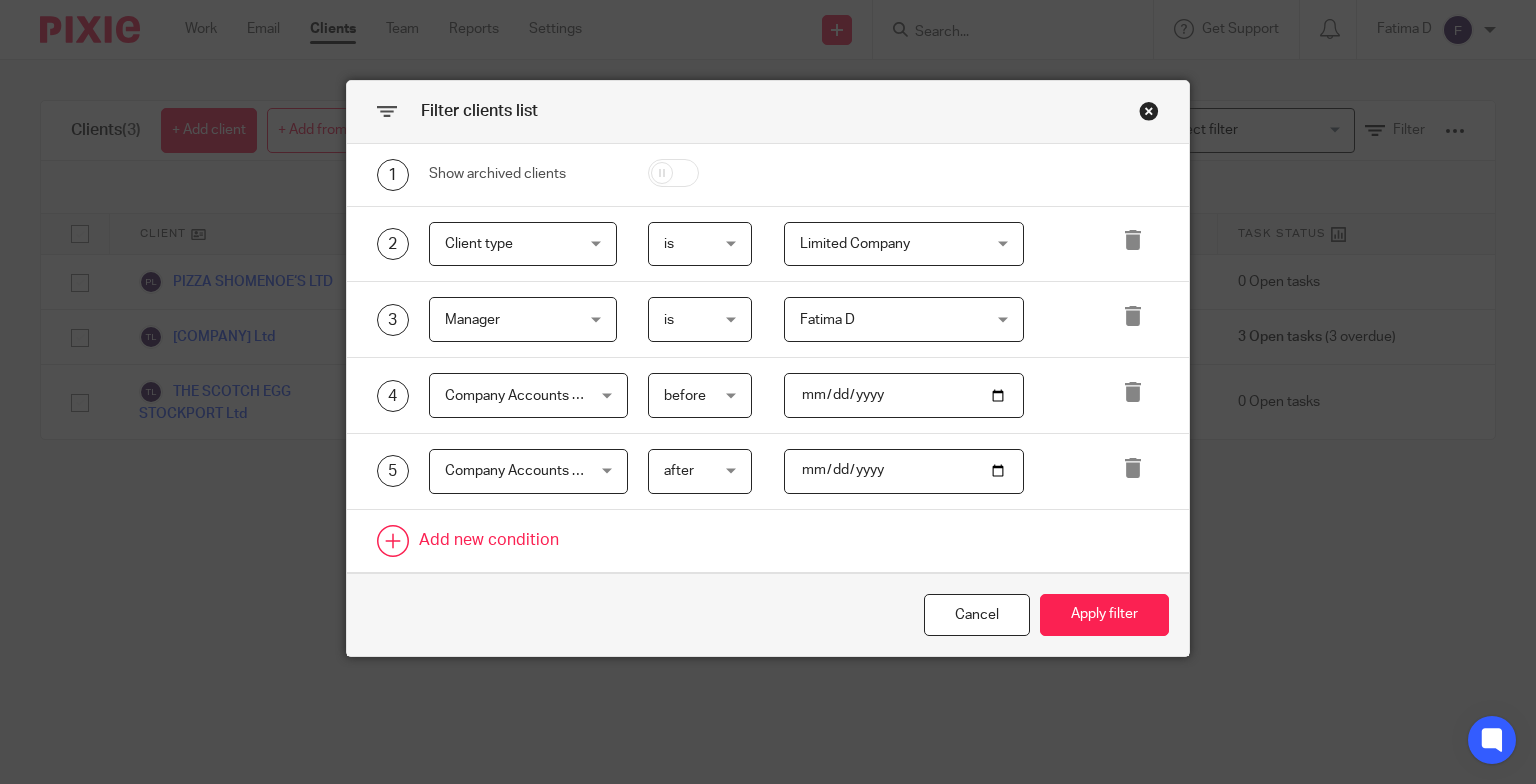 click at bounding box center (768, 541) 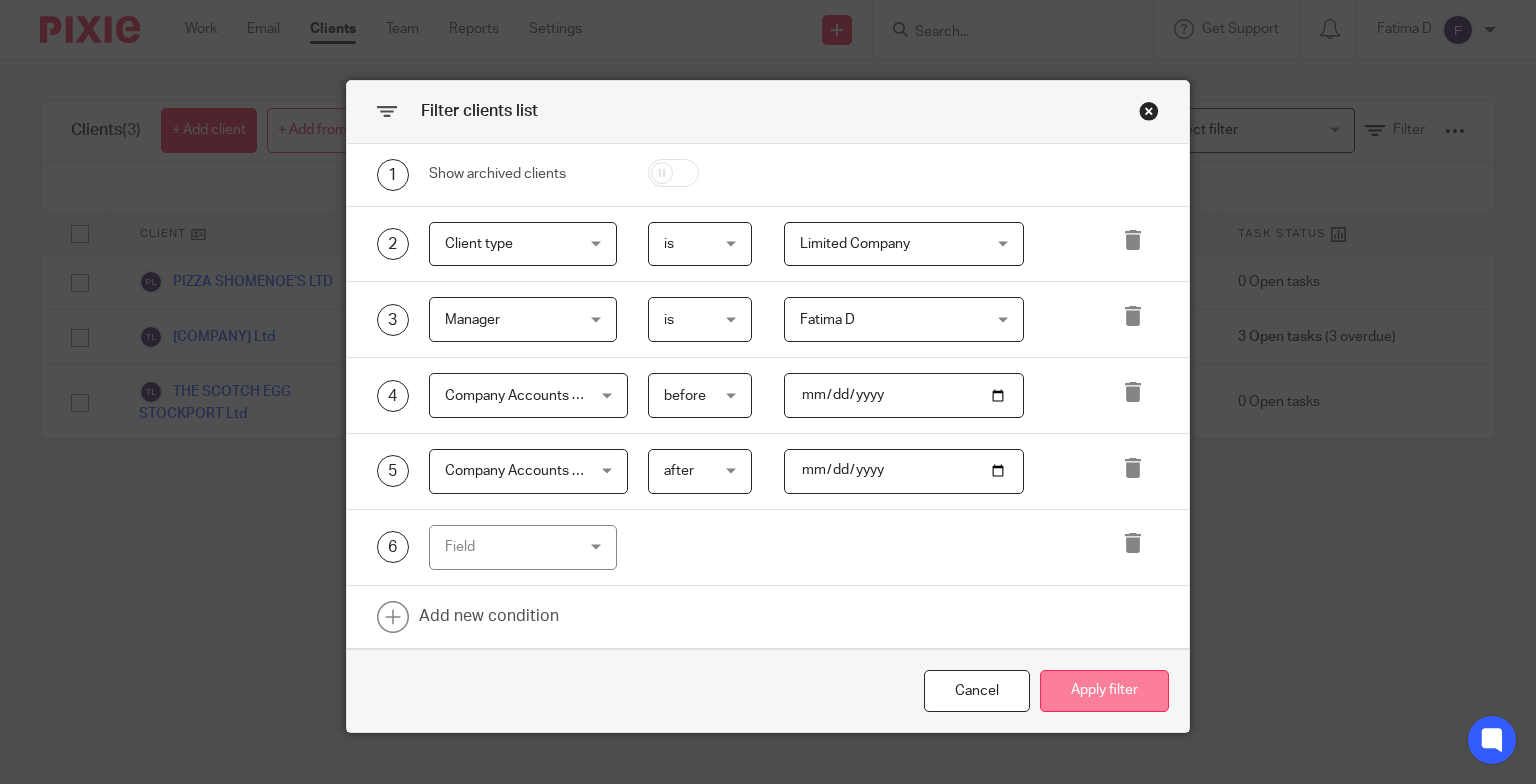 click on "Apply filter" at bounding box center [1104, 691] 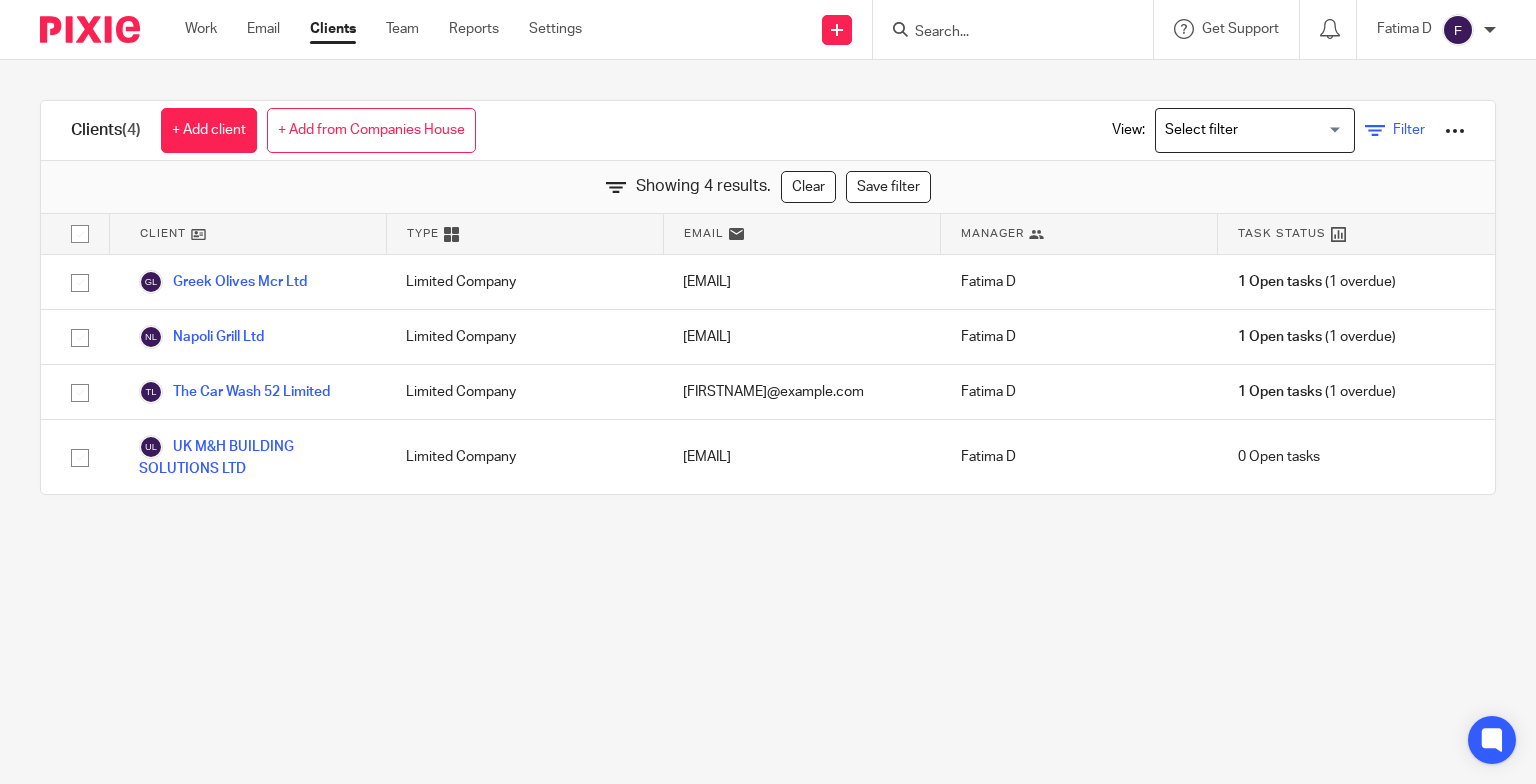 click at bounding box center [1375, 131] 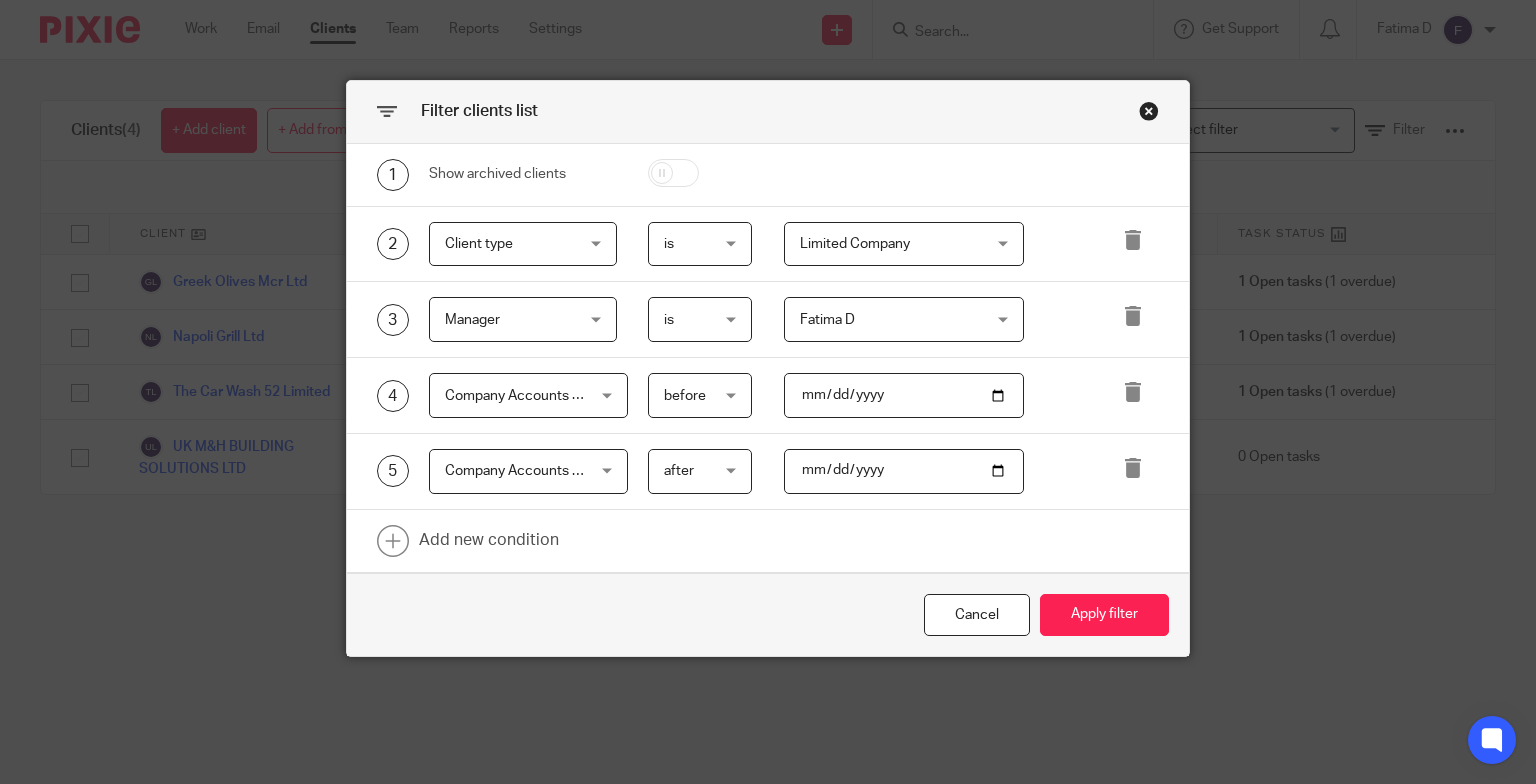 click on "[DATE]" at bounding box center [904, 395] 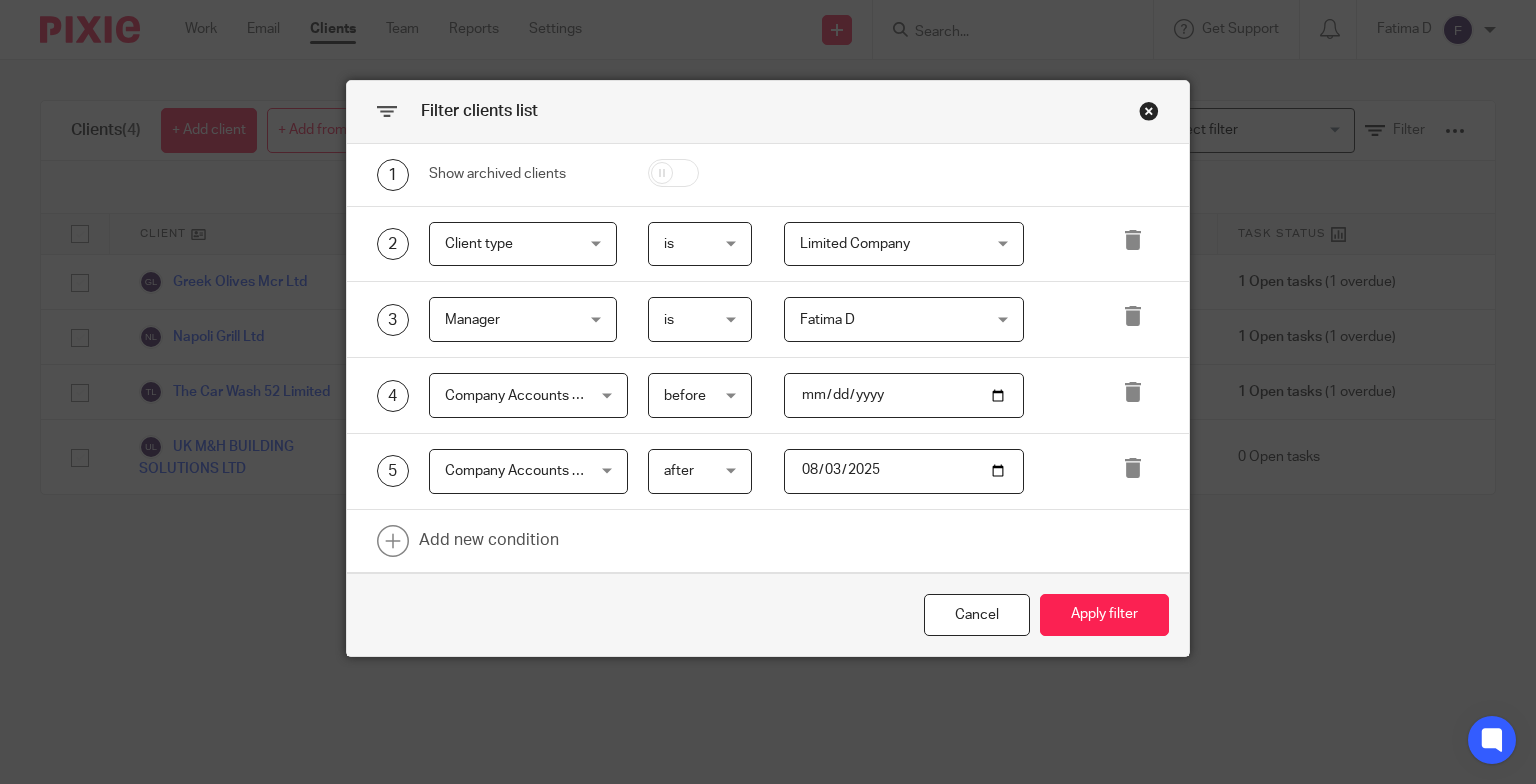 type on "[DATE]" 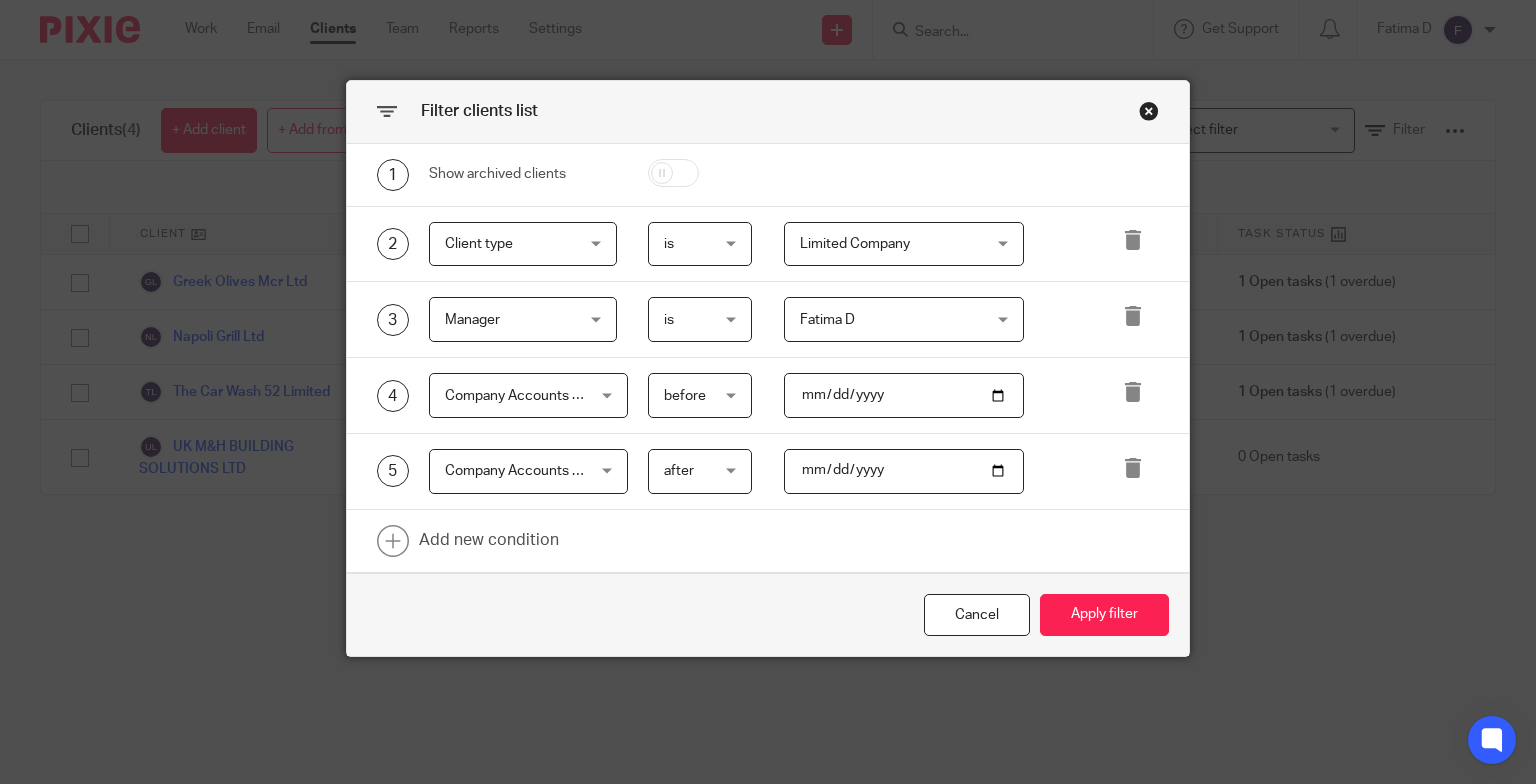 type on "[DATE]" 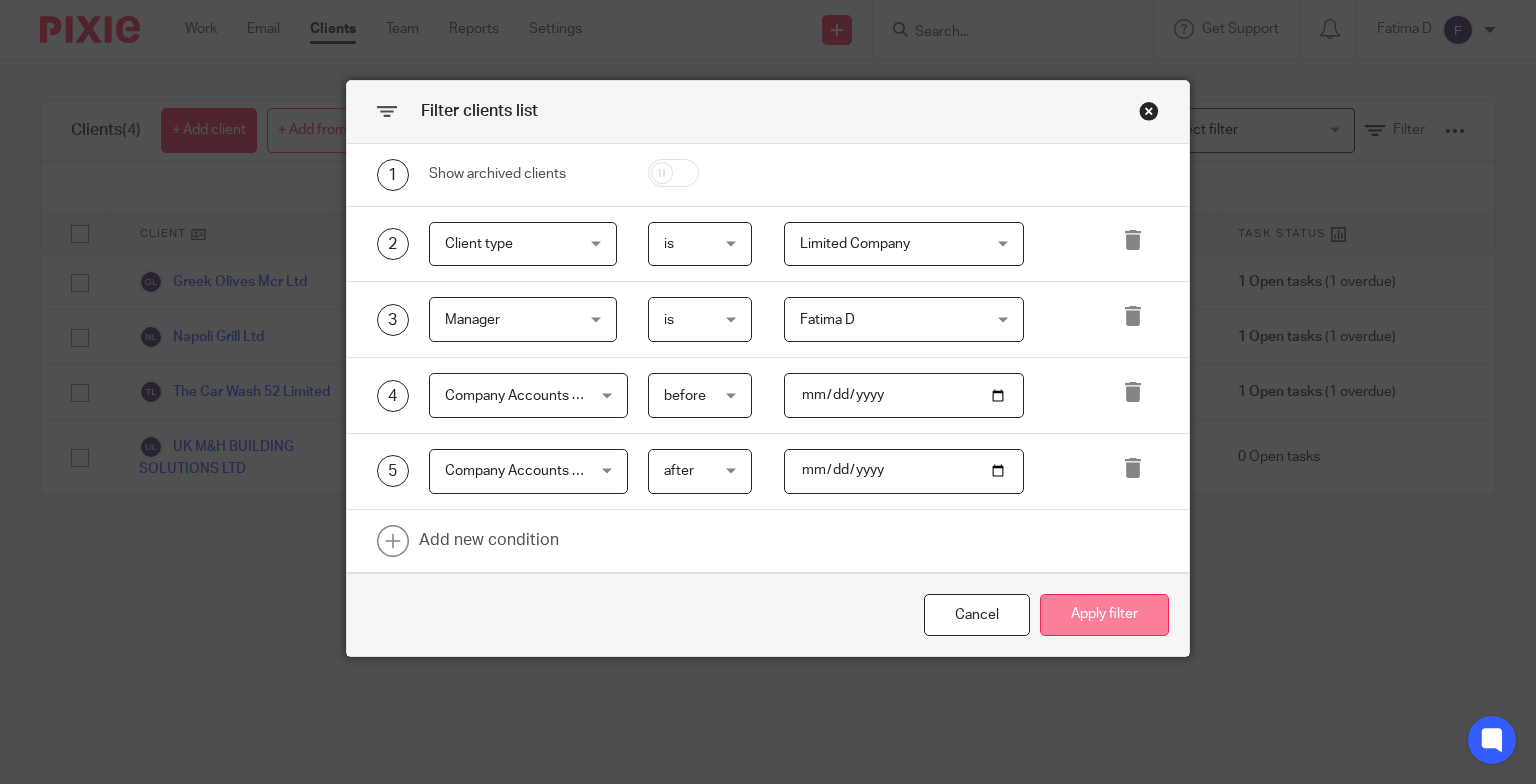 click on "Apply filter" at bounding box center (1104, 615) 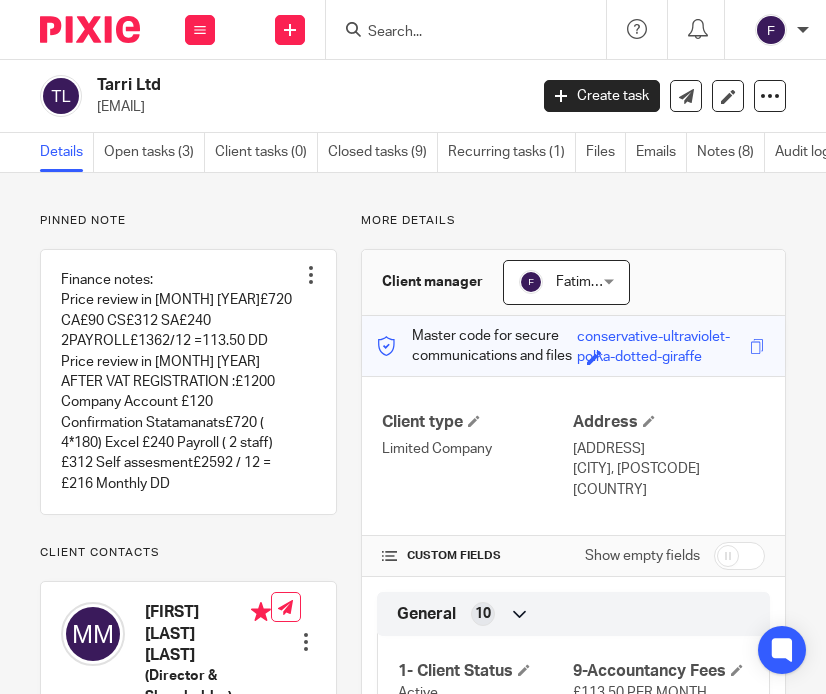 scroll, scrollTop: 0, scrollLeft: 0, axis: both 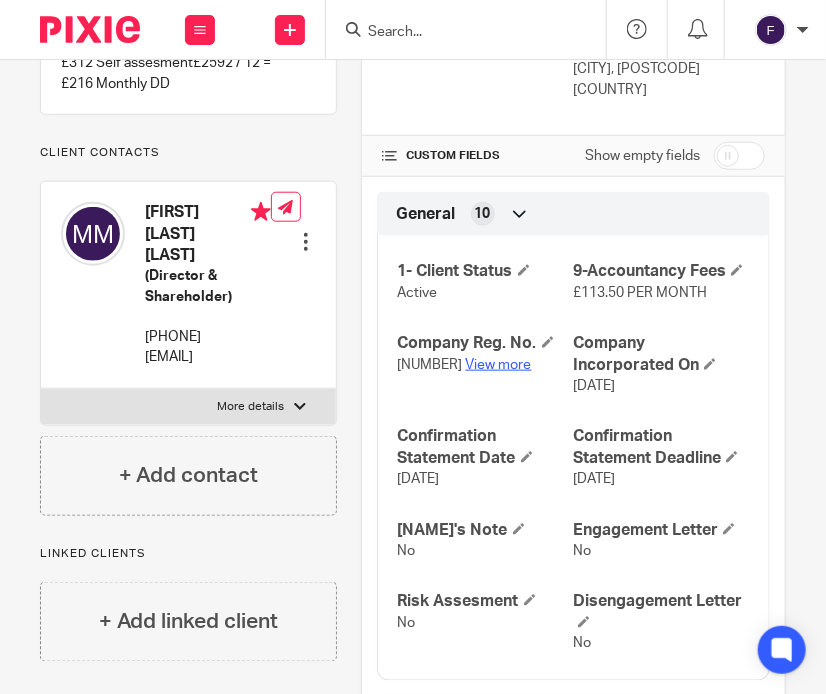 click on "View more" at bounding box center [499, 365] 